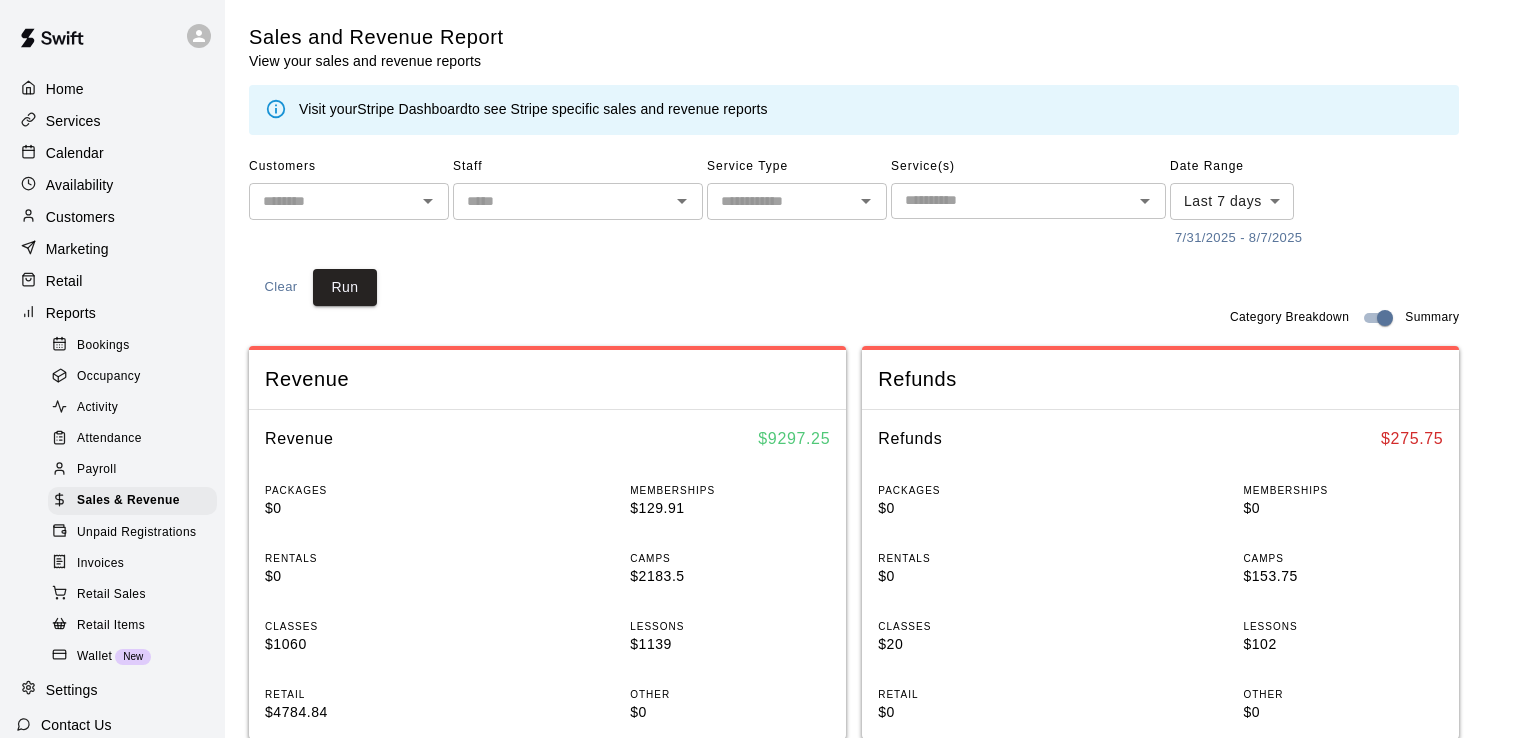 scroll, scrollTop: 0, scrollLeft: 0, axis: both 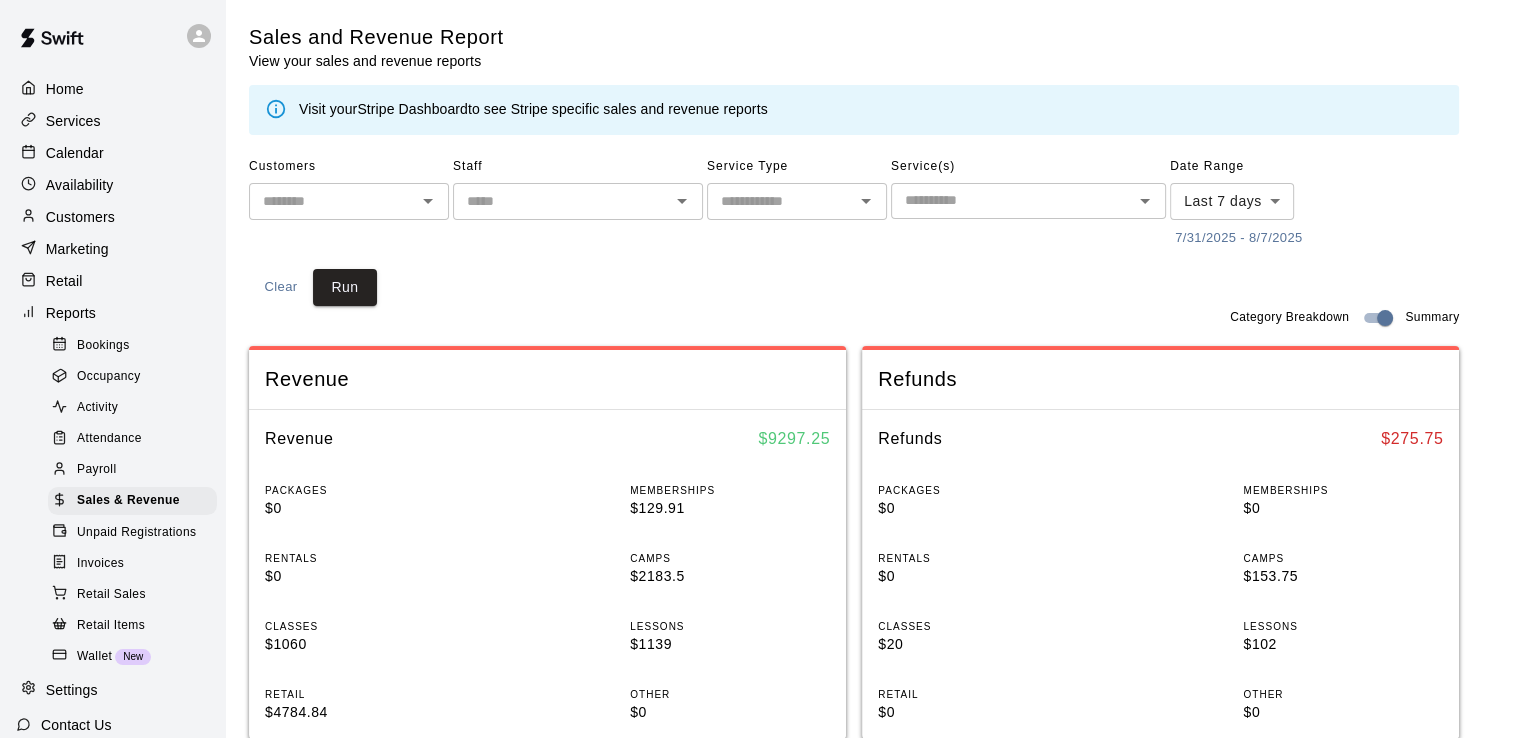 click on "Home" at bounding box center (65, 89) 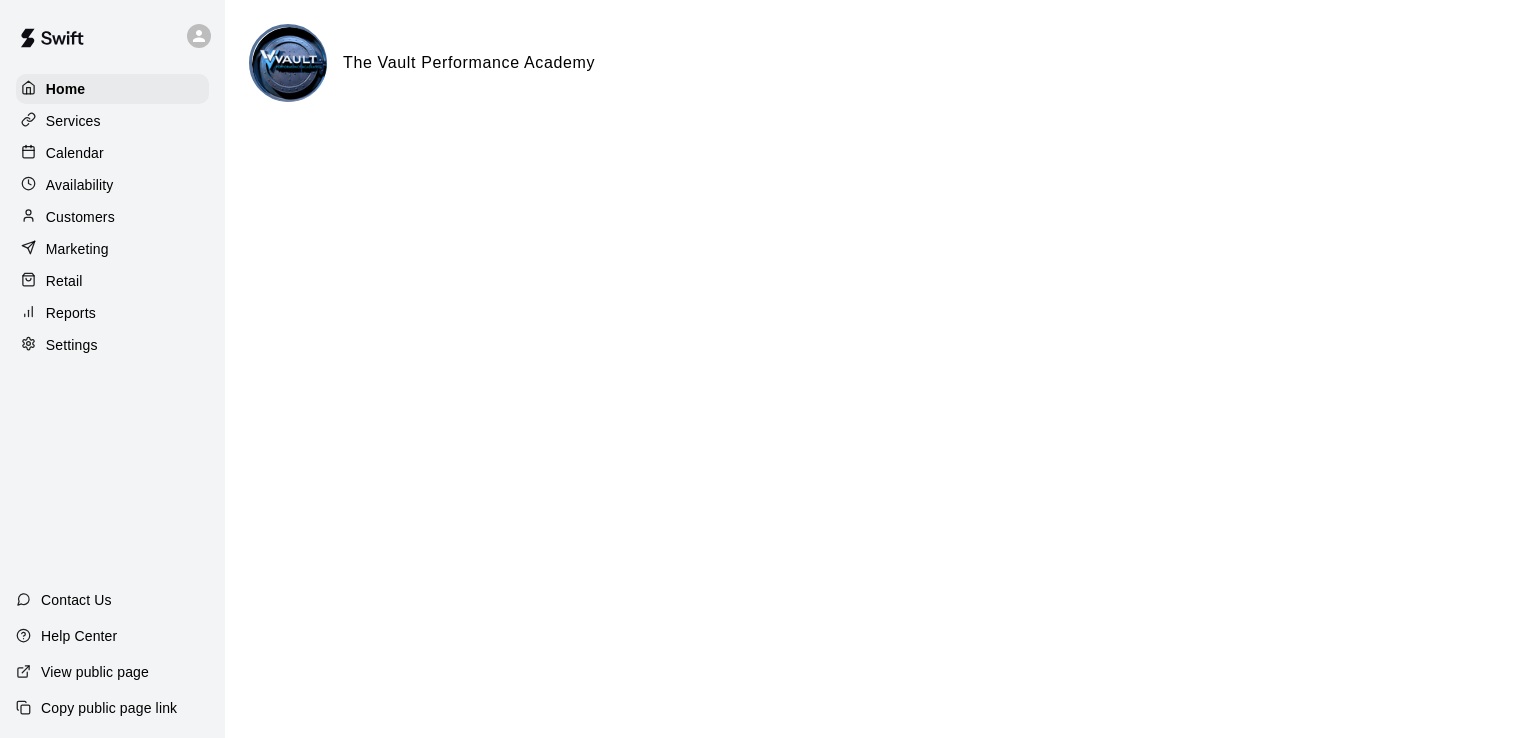 click on "Calendar" at bounding box center [75, 153] 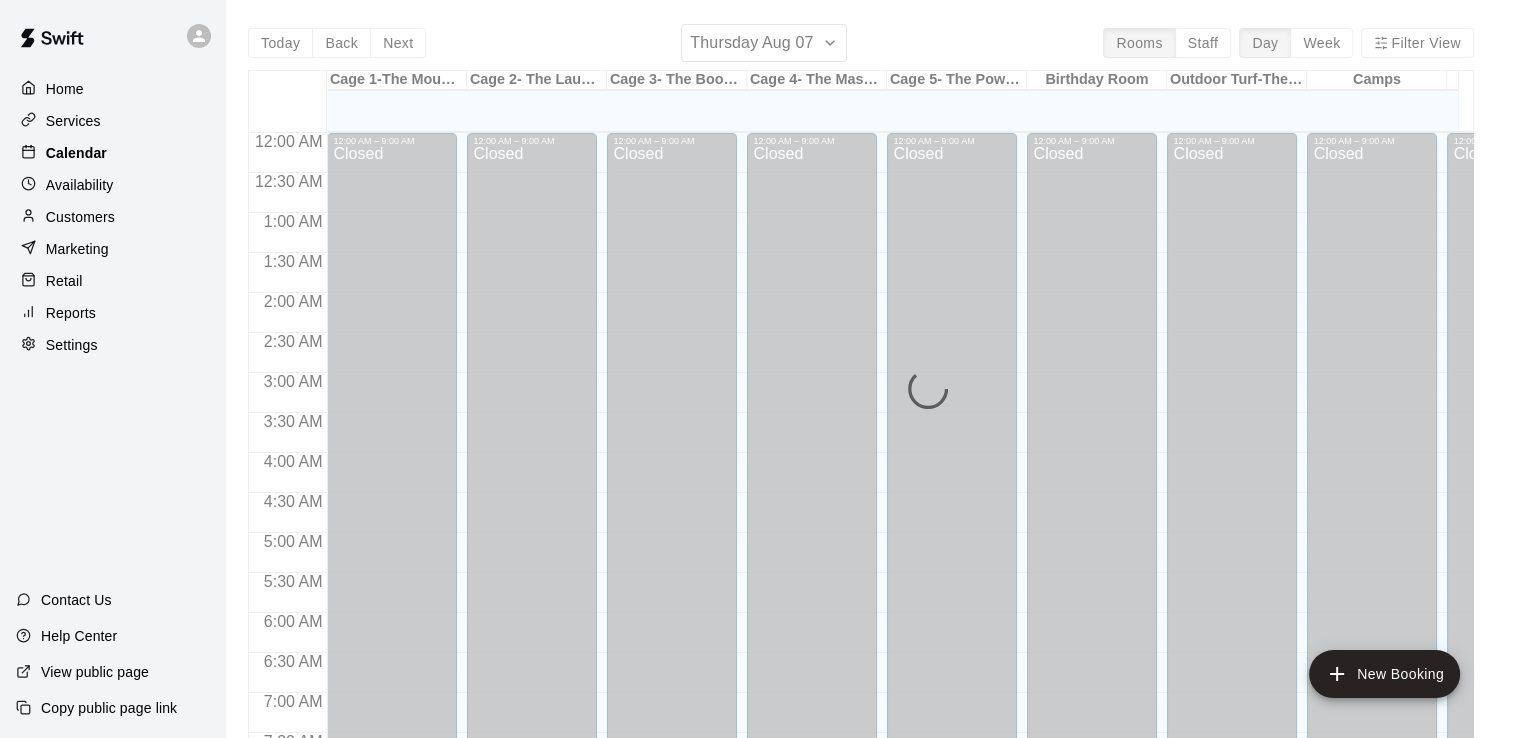 scroll, scrollTop: 1230, scrollLeft: 0, axis: vertical 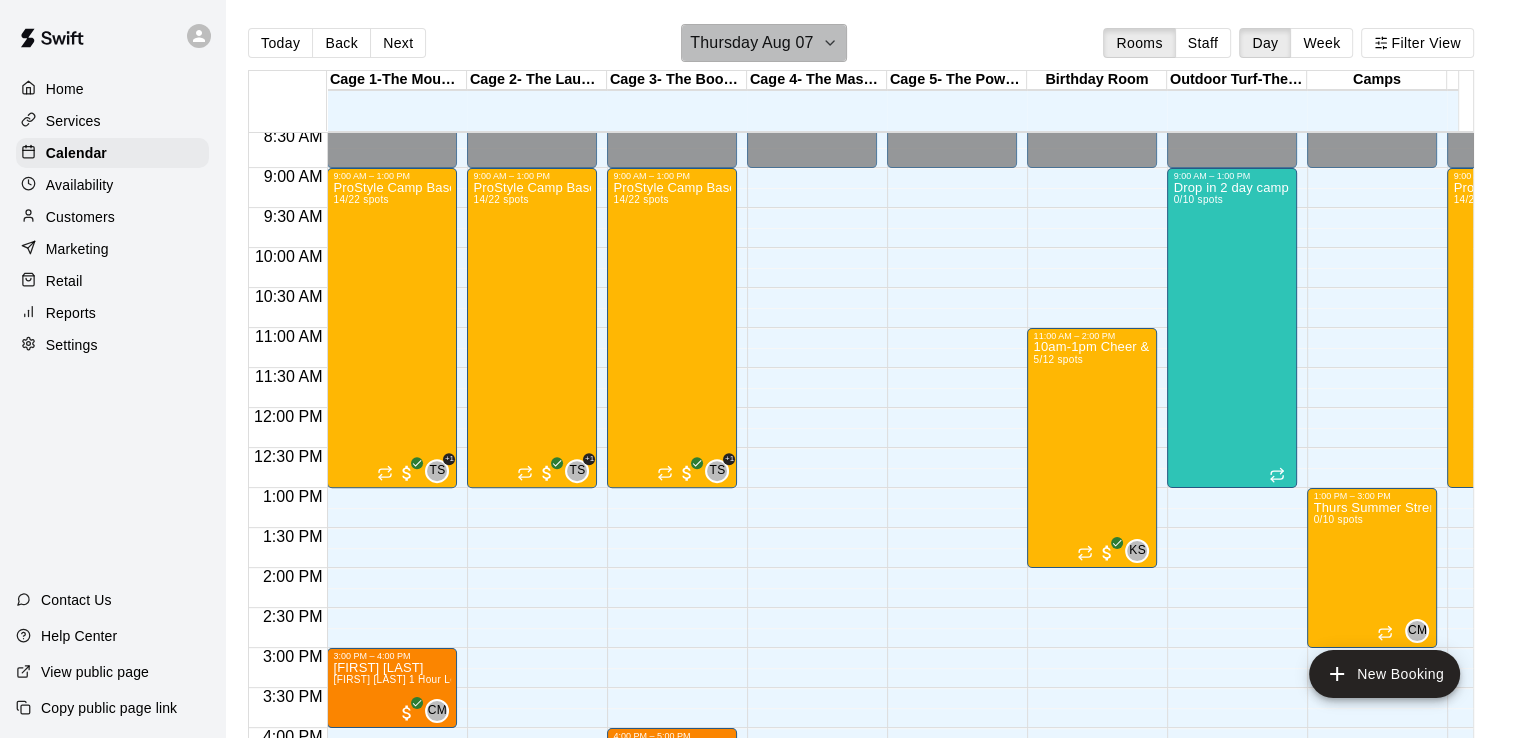 click on "Thursday Aug 07" at bounding box center (751, 43) 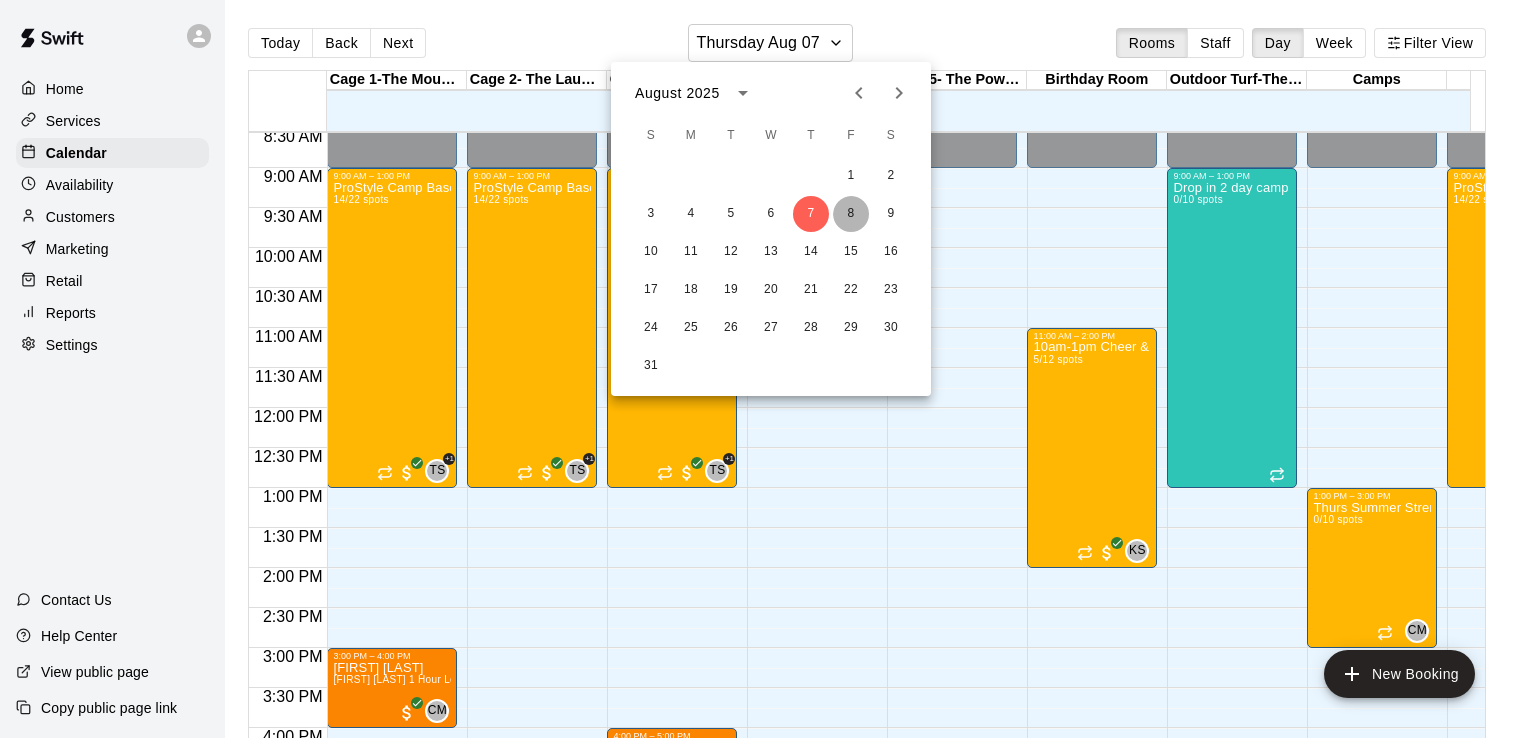 click on "8" at bounding box center (851, 214) 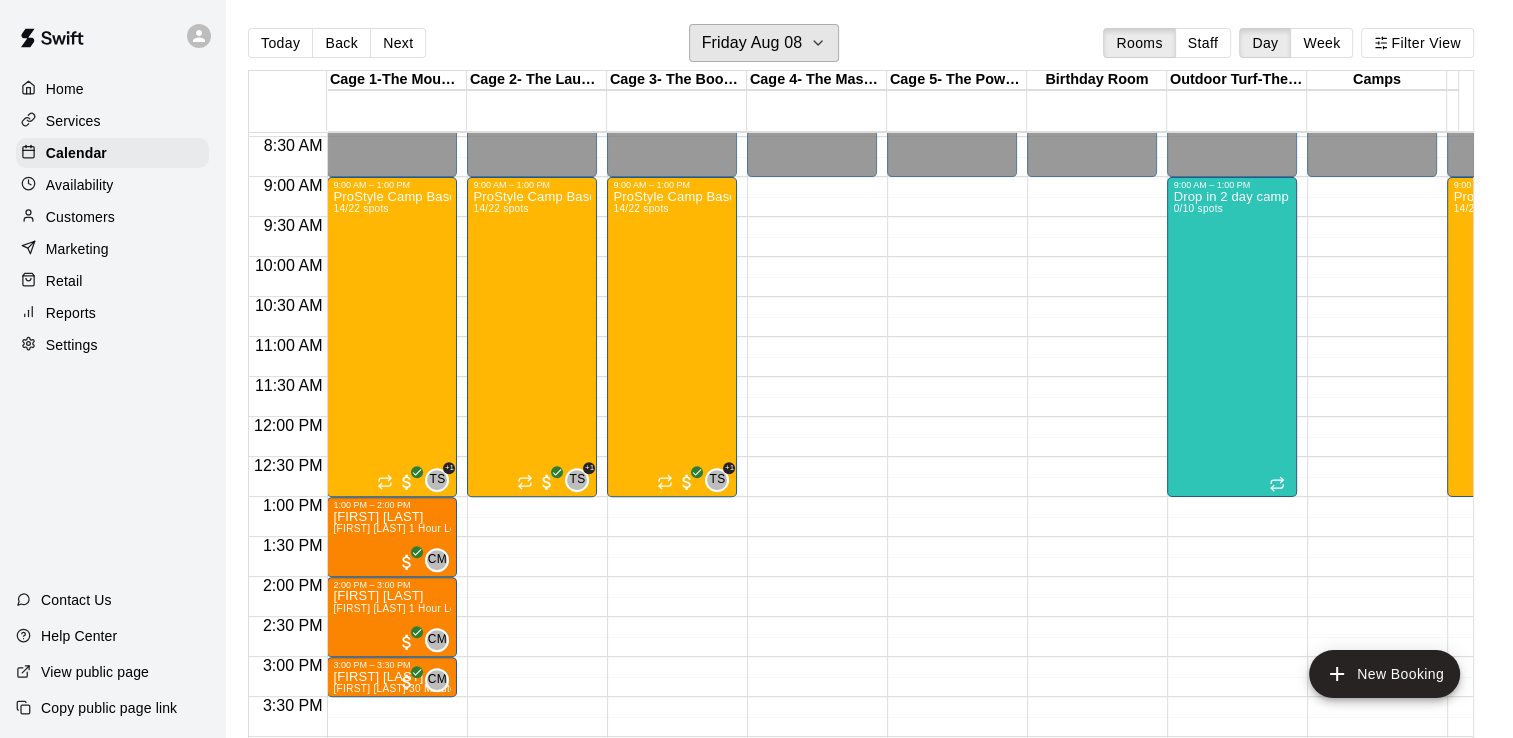 scroll, scrollTop: 670, scrollLeft: 0, axis: vertical 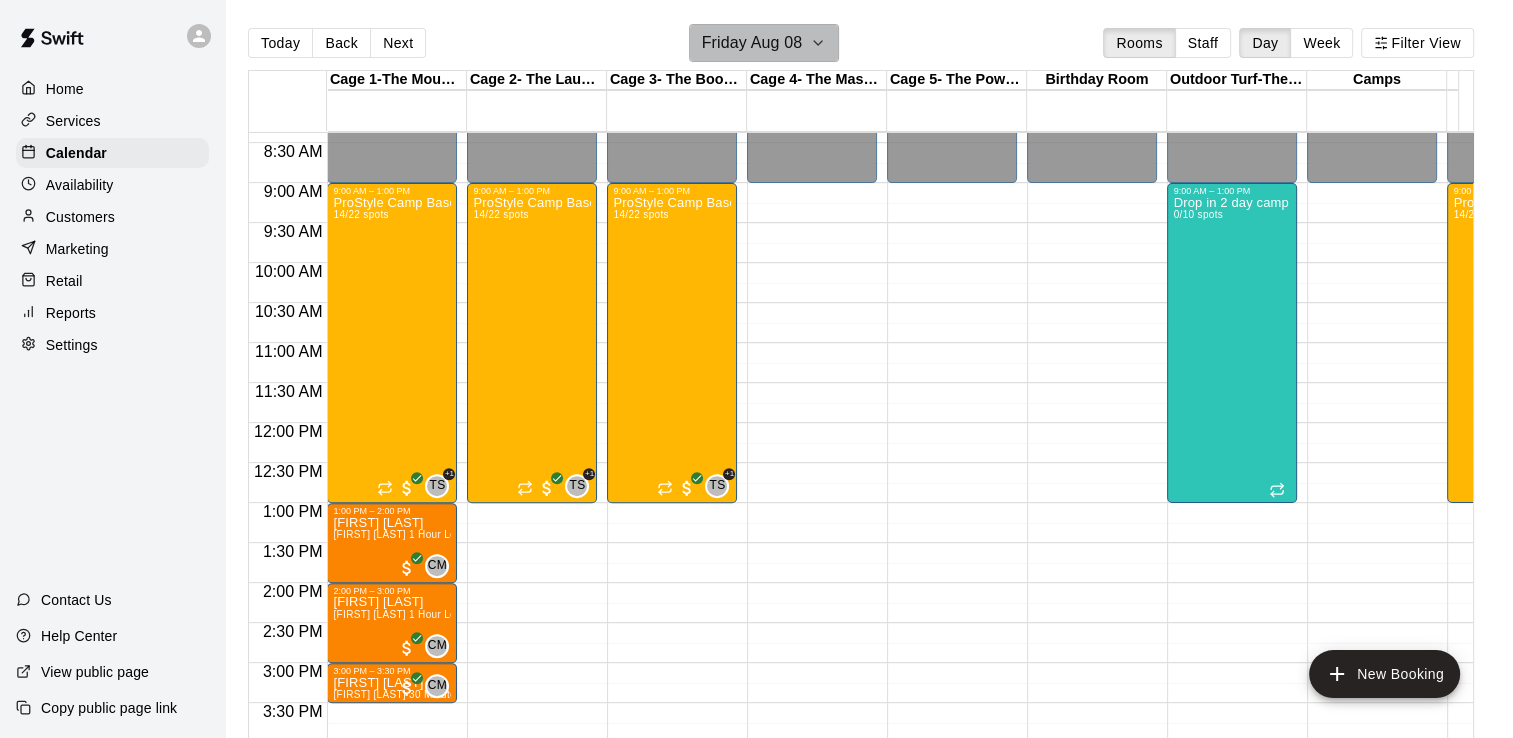 click 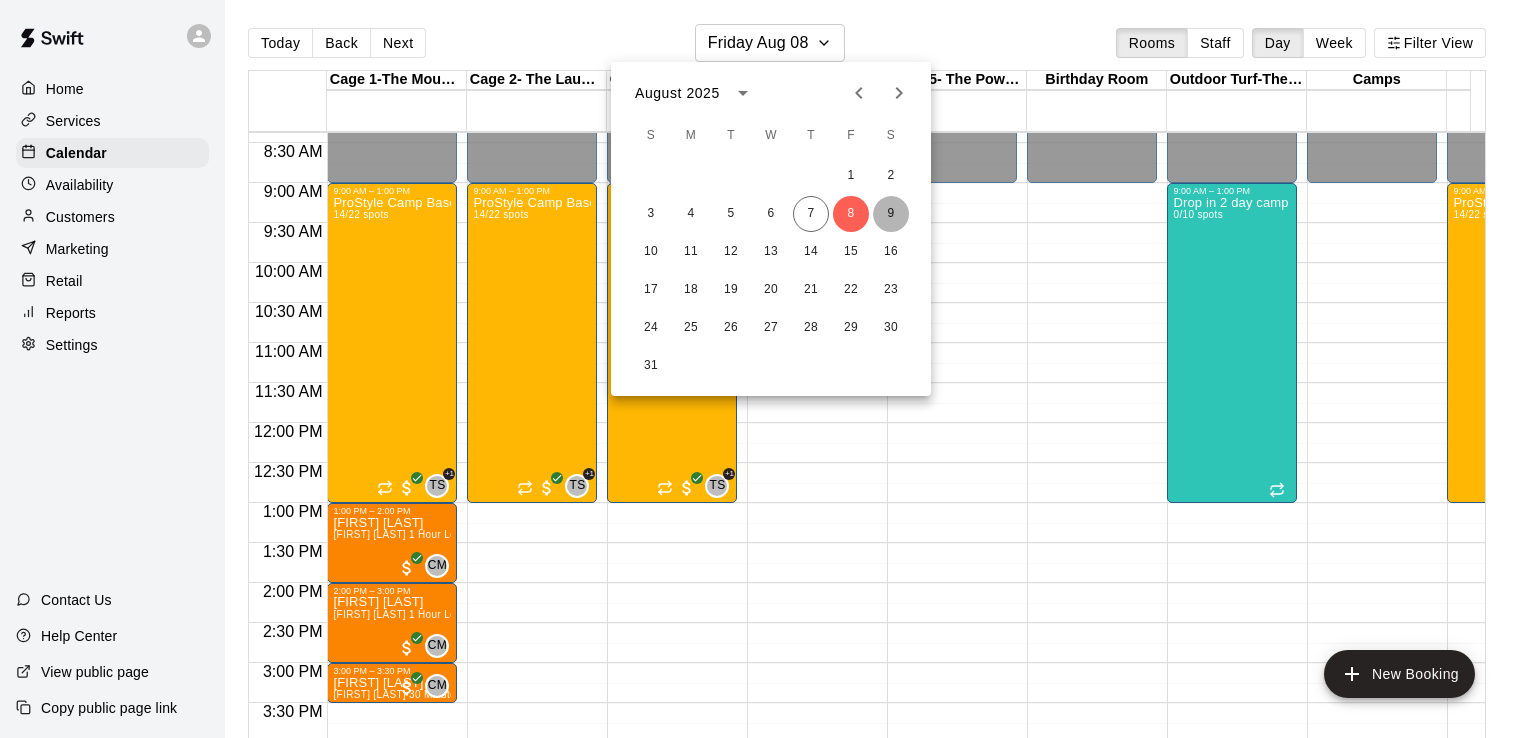 click on "9" at bounding box center [891, 214] 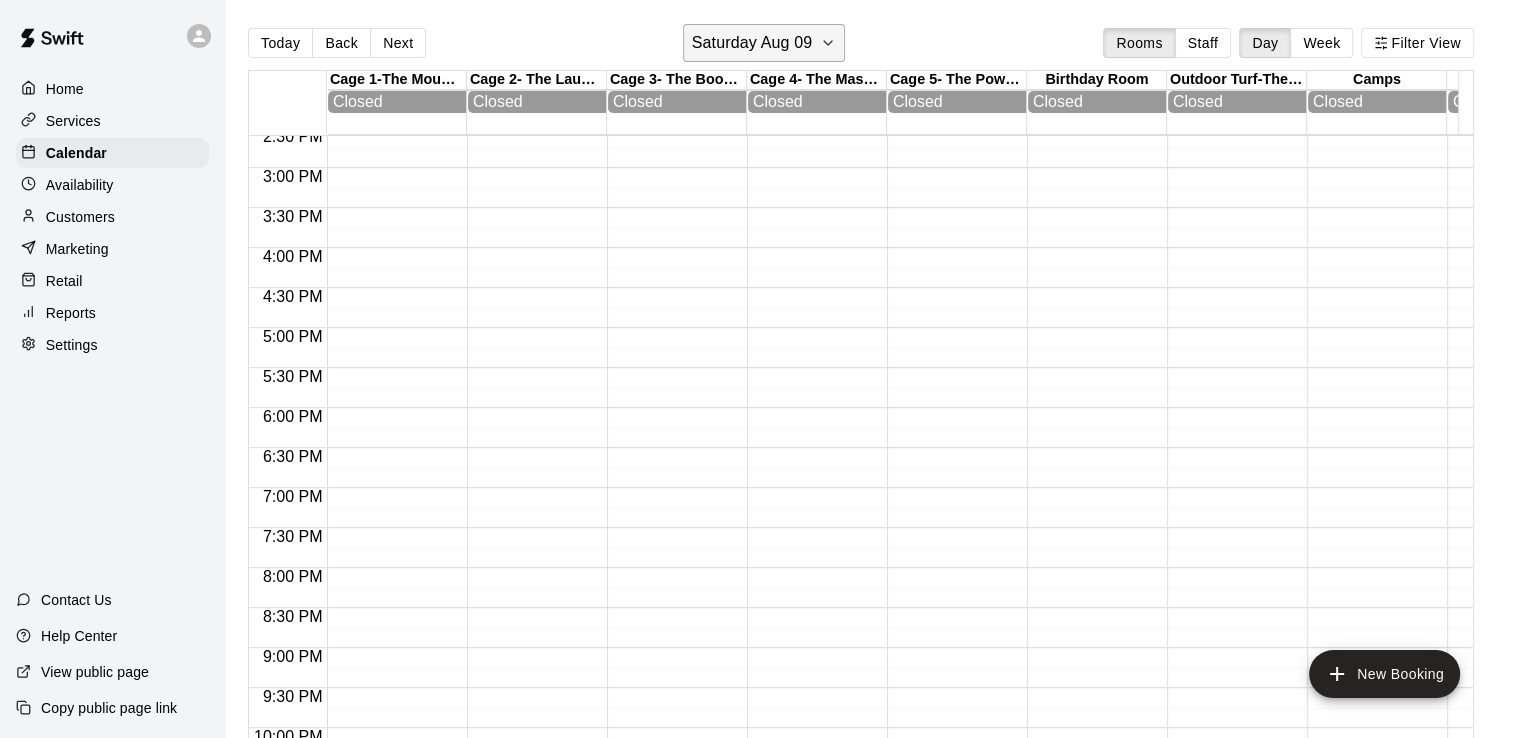 click 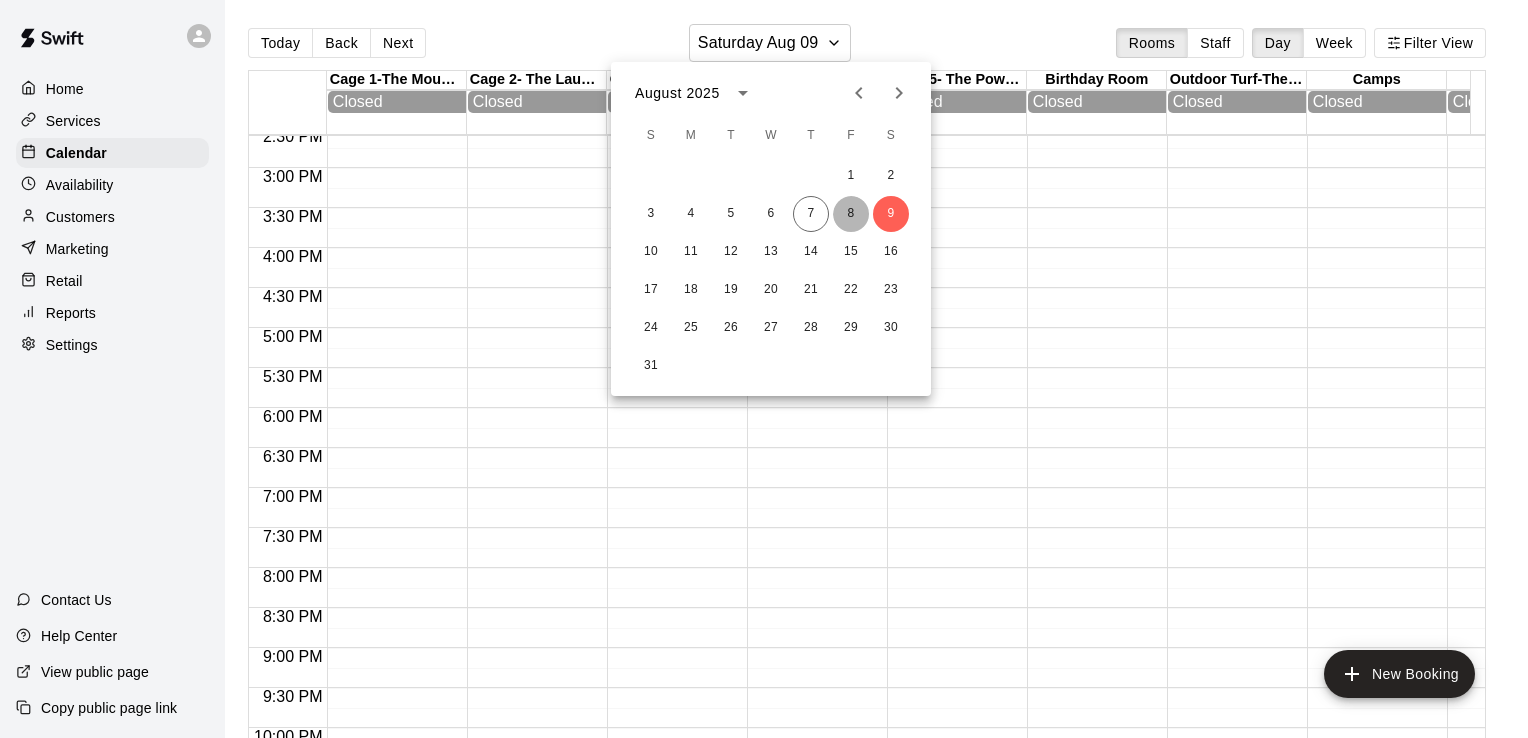 click on "8" at bounding box center [851, 214] 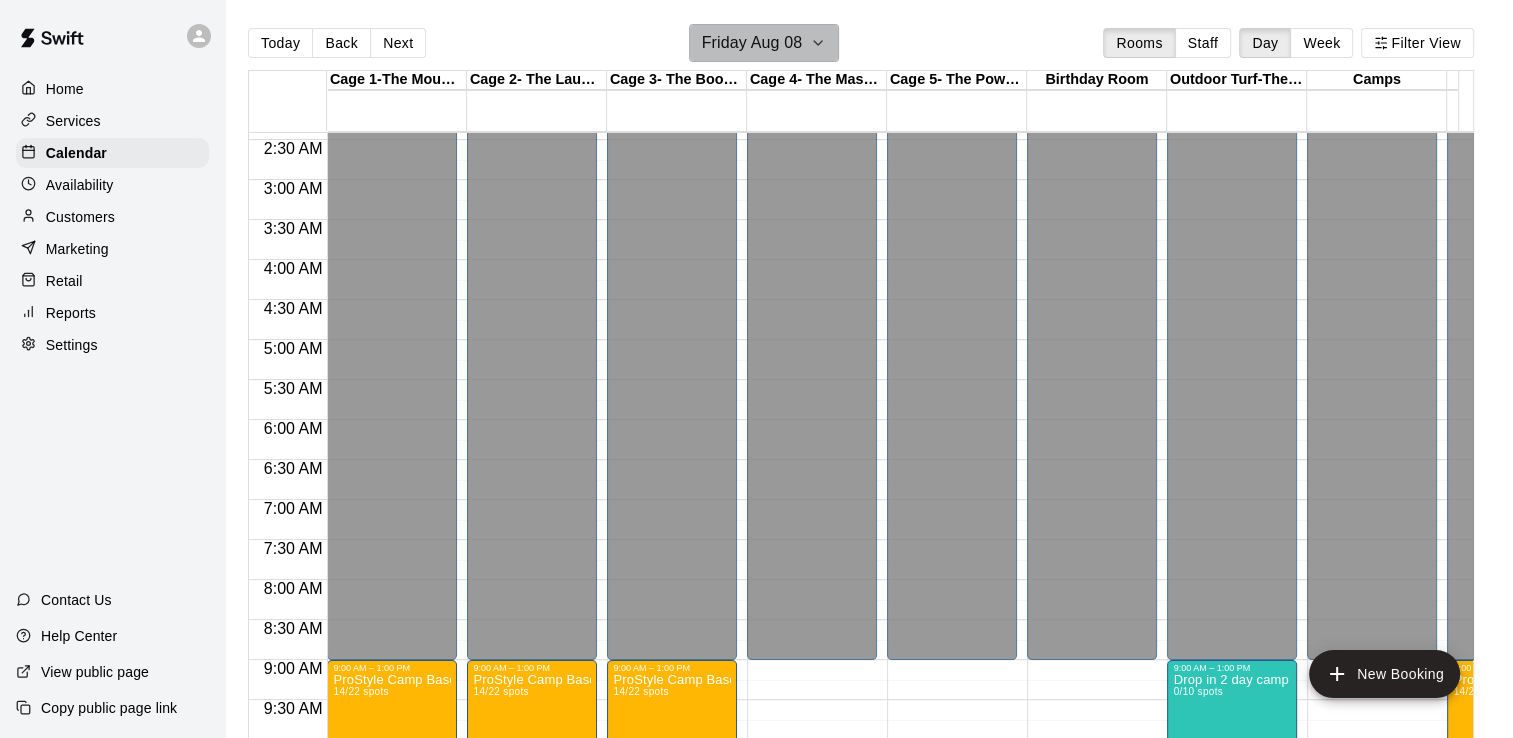 click 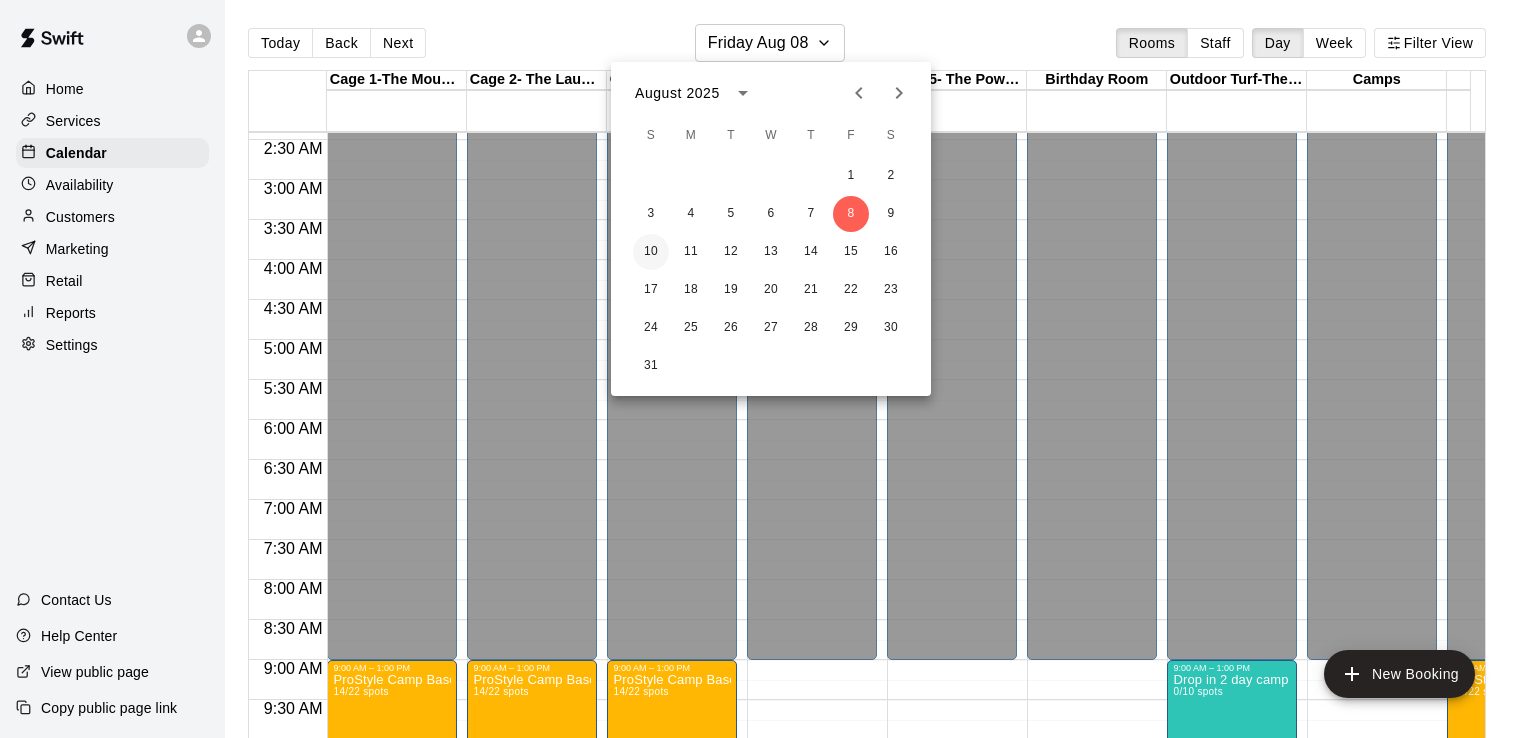 click on "10" at bounding box center (651, 252) 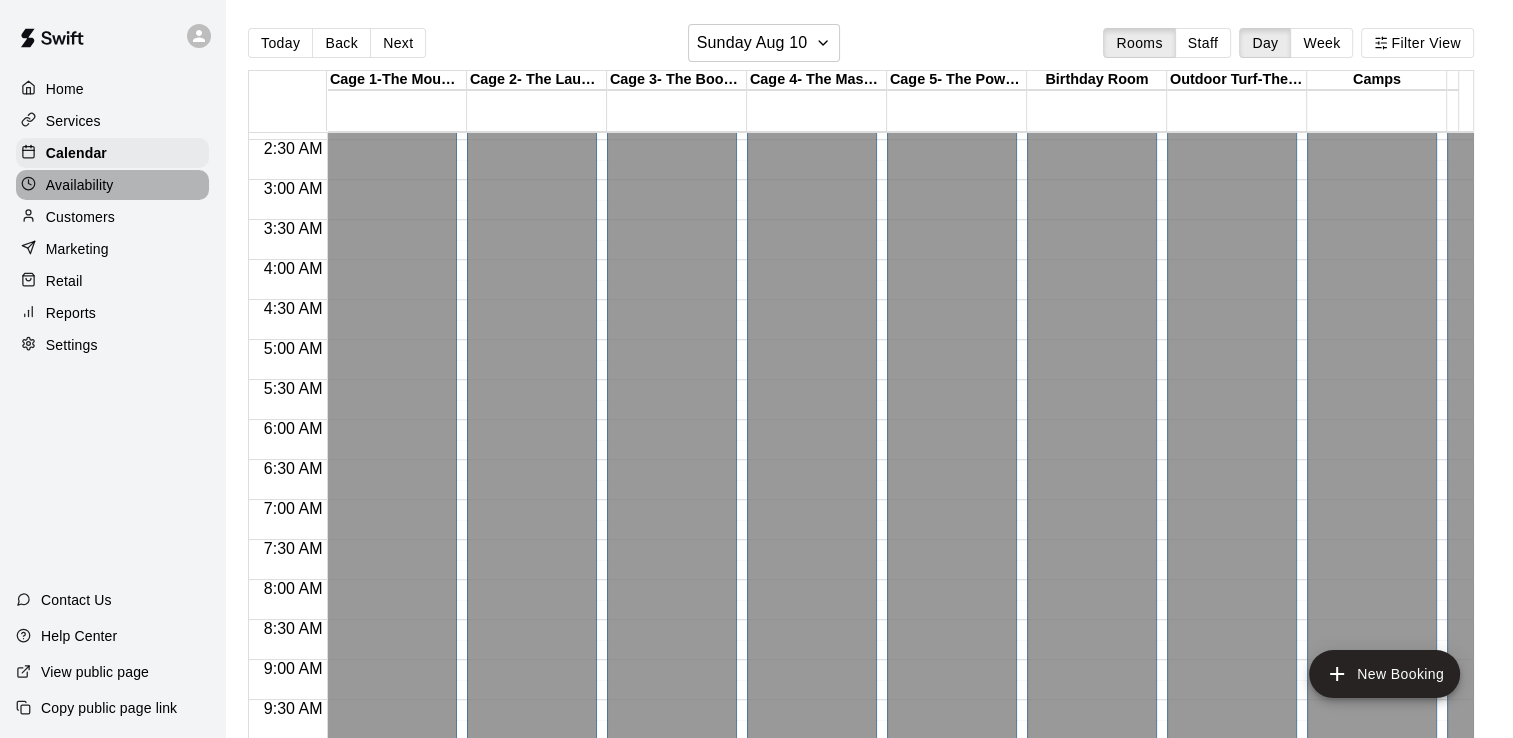 click on "Availability" at bounding box center (80, 185) 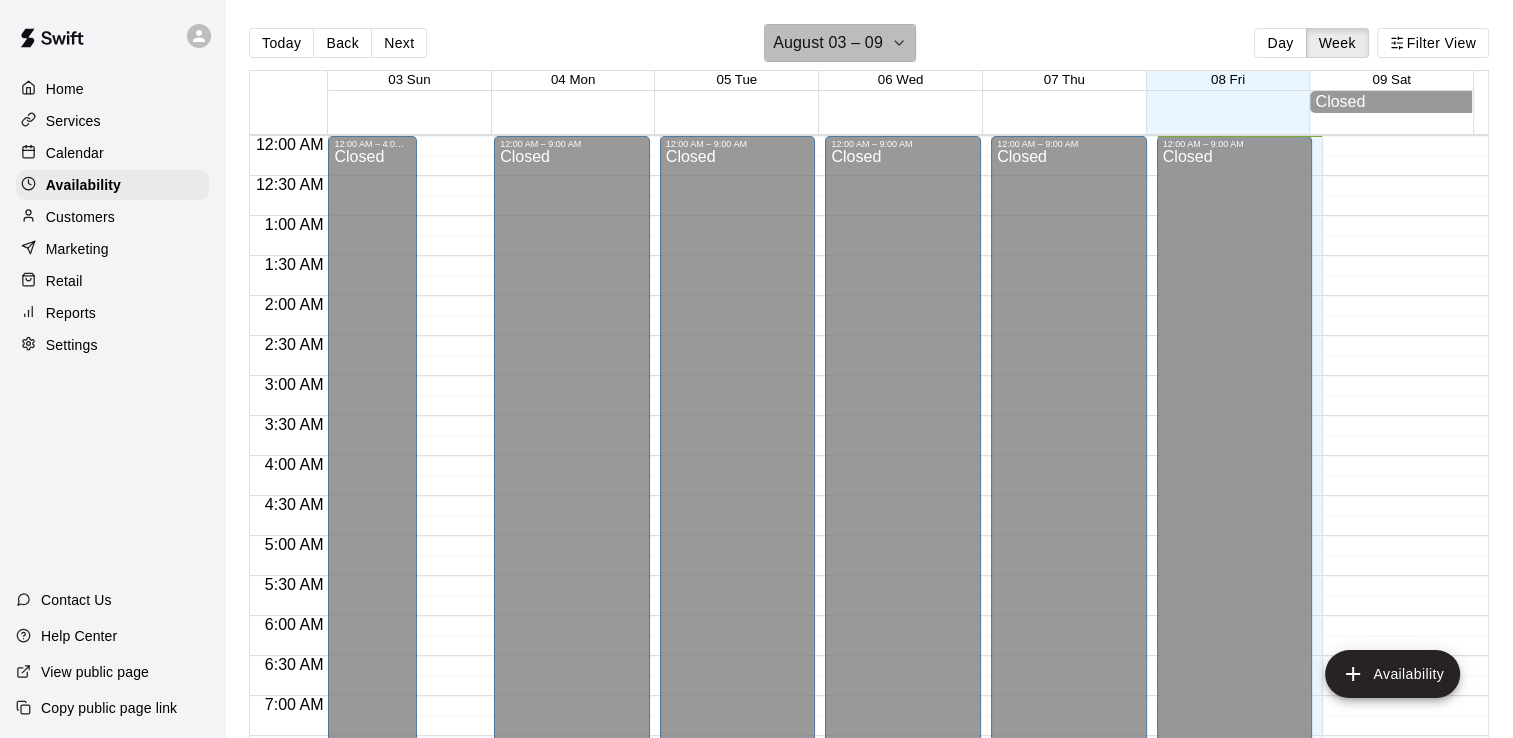 click 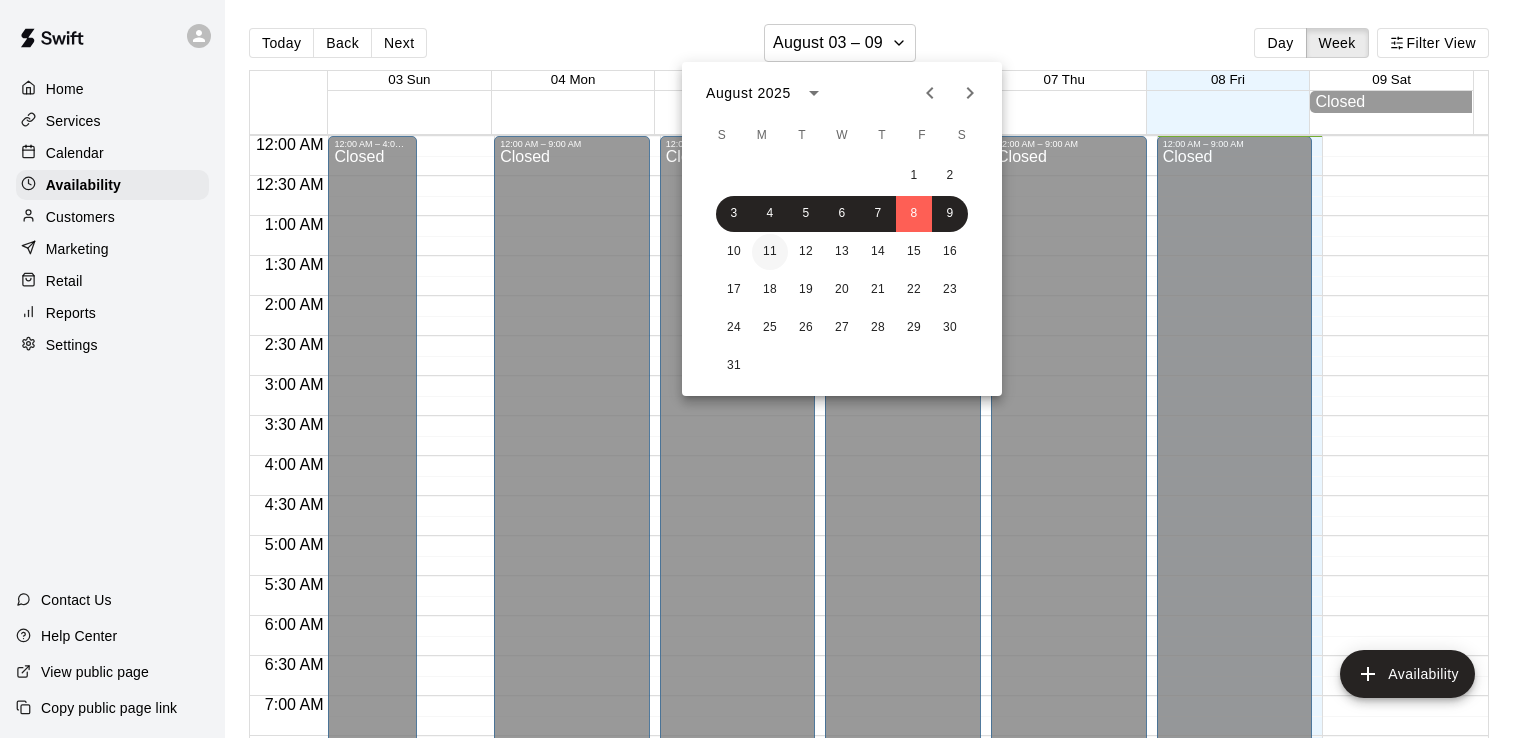 click on "11" at bounding box center [770, 252] 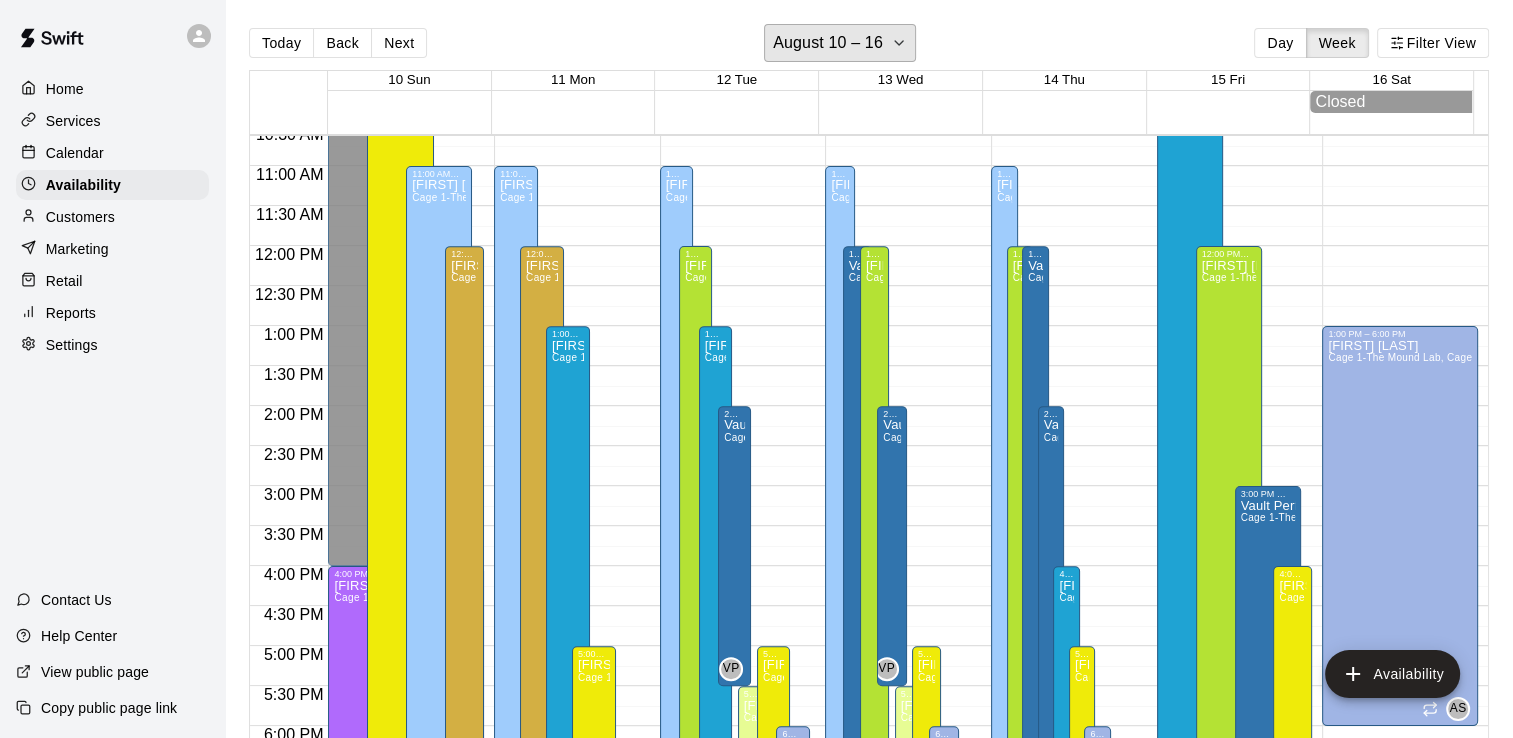 scroll, scrollTop: 0, scrollLeft: 0, axis: both 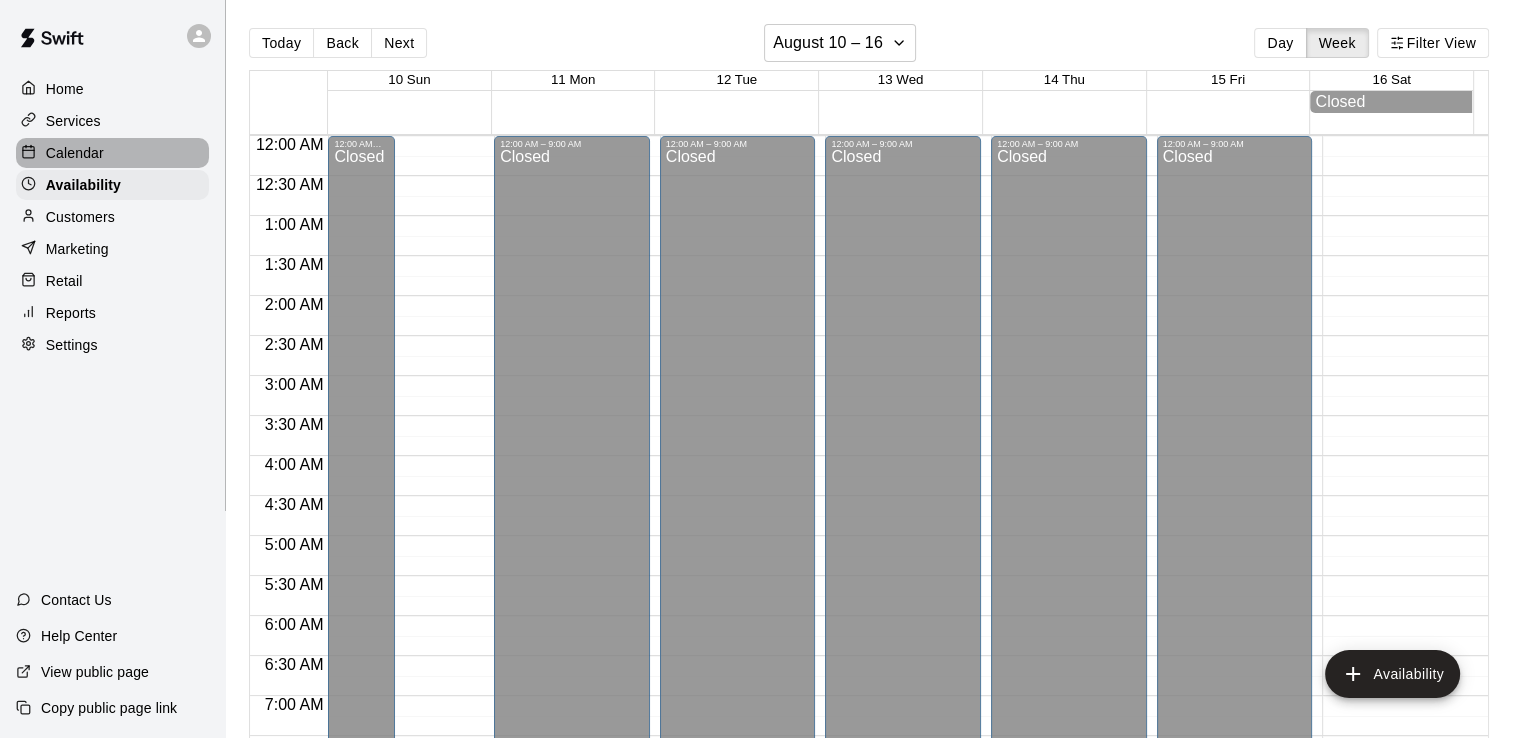 click on "Calendar" at bounding box center (112, 153) 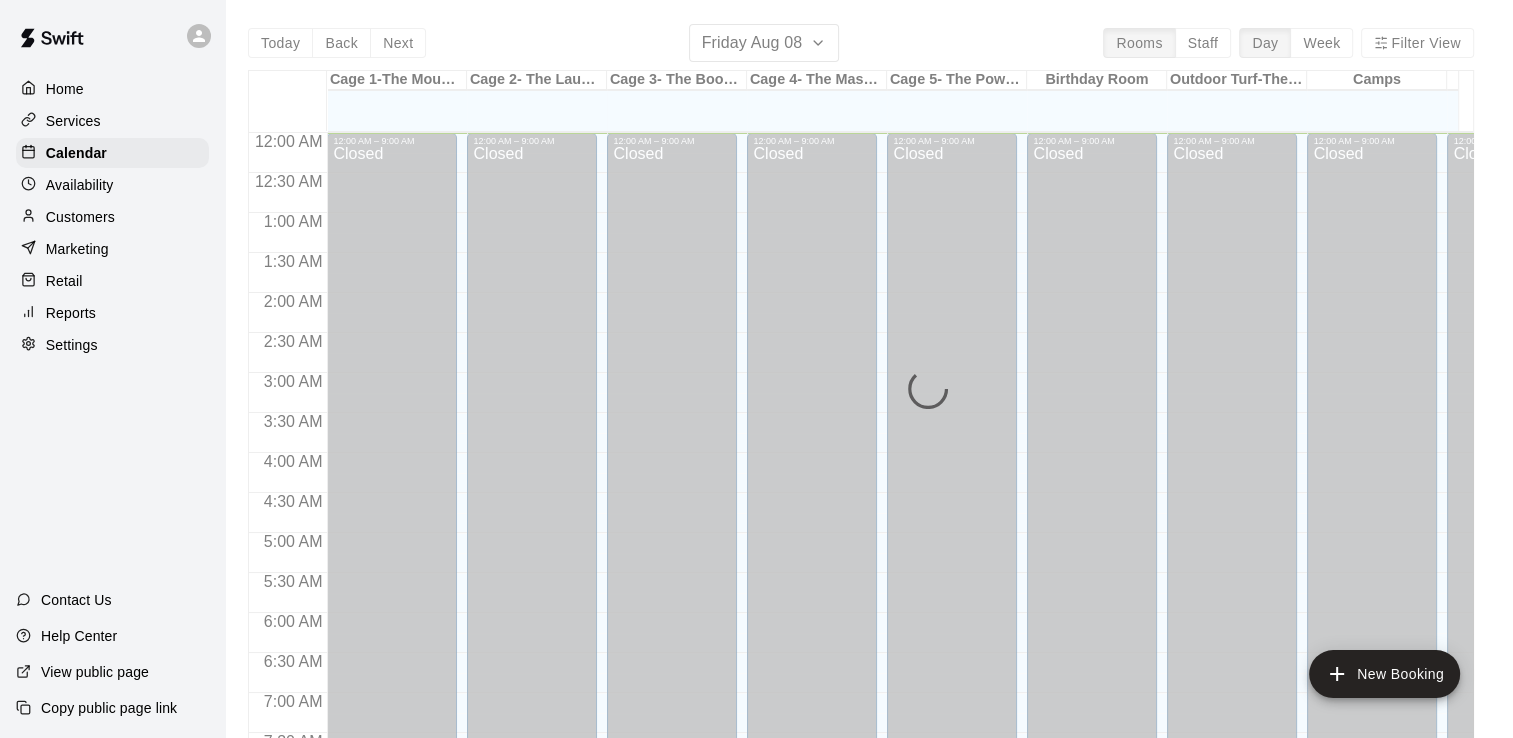scroll, scrollTop: 0, scrollLeft: 0, axis: both 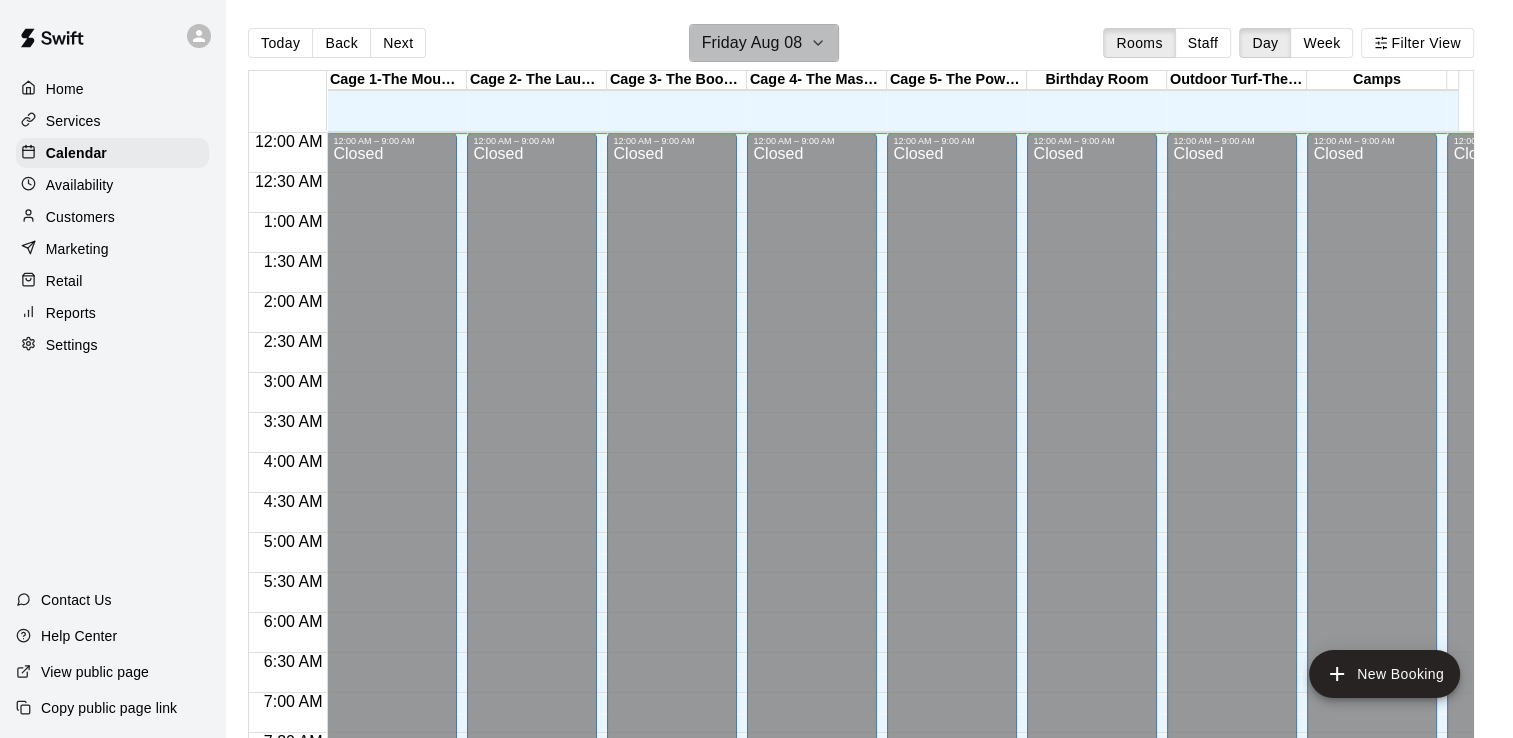 click on "Friday Aug 08" at bounding box center (752, 43) 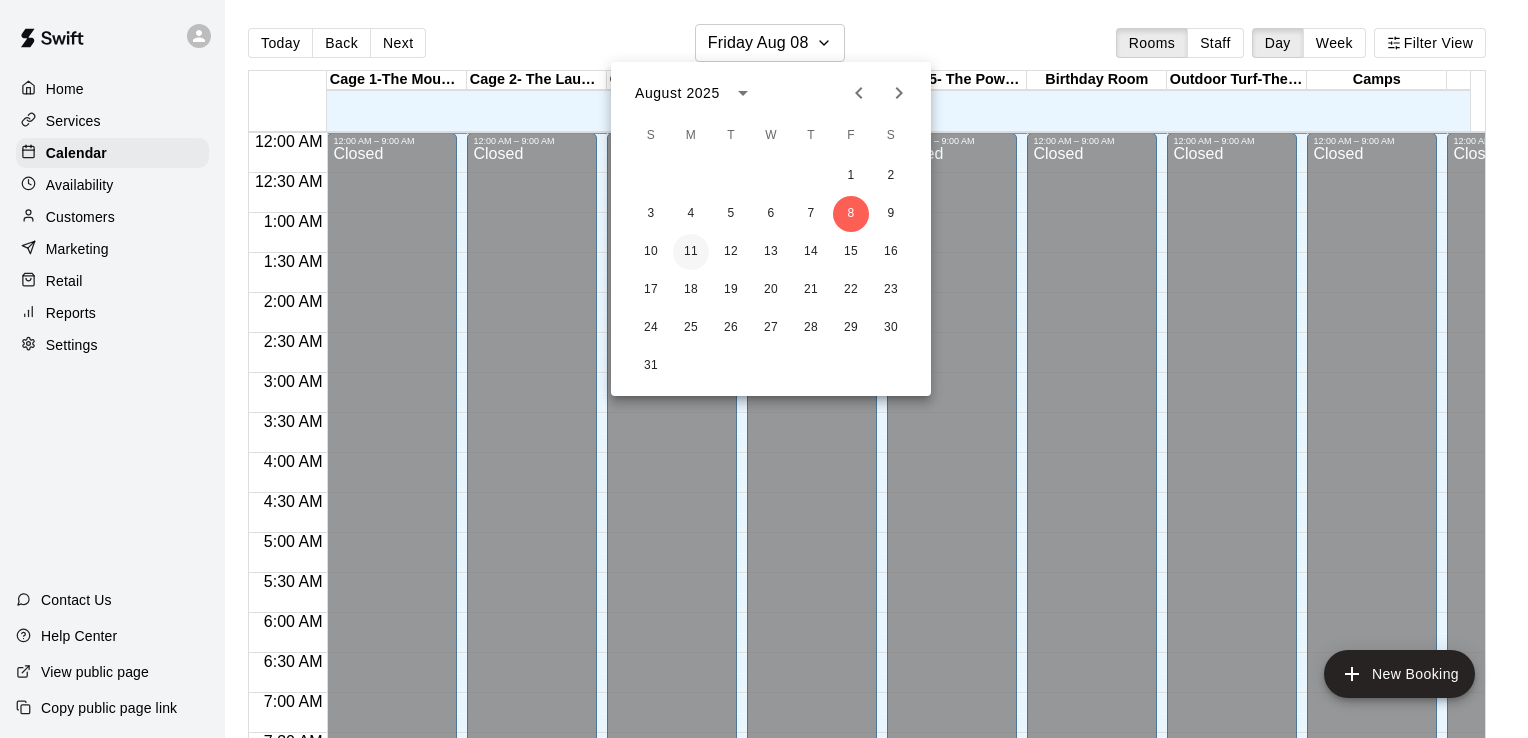 click on "11" at bounding box center (691, 252) 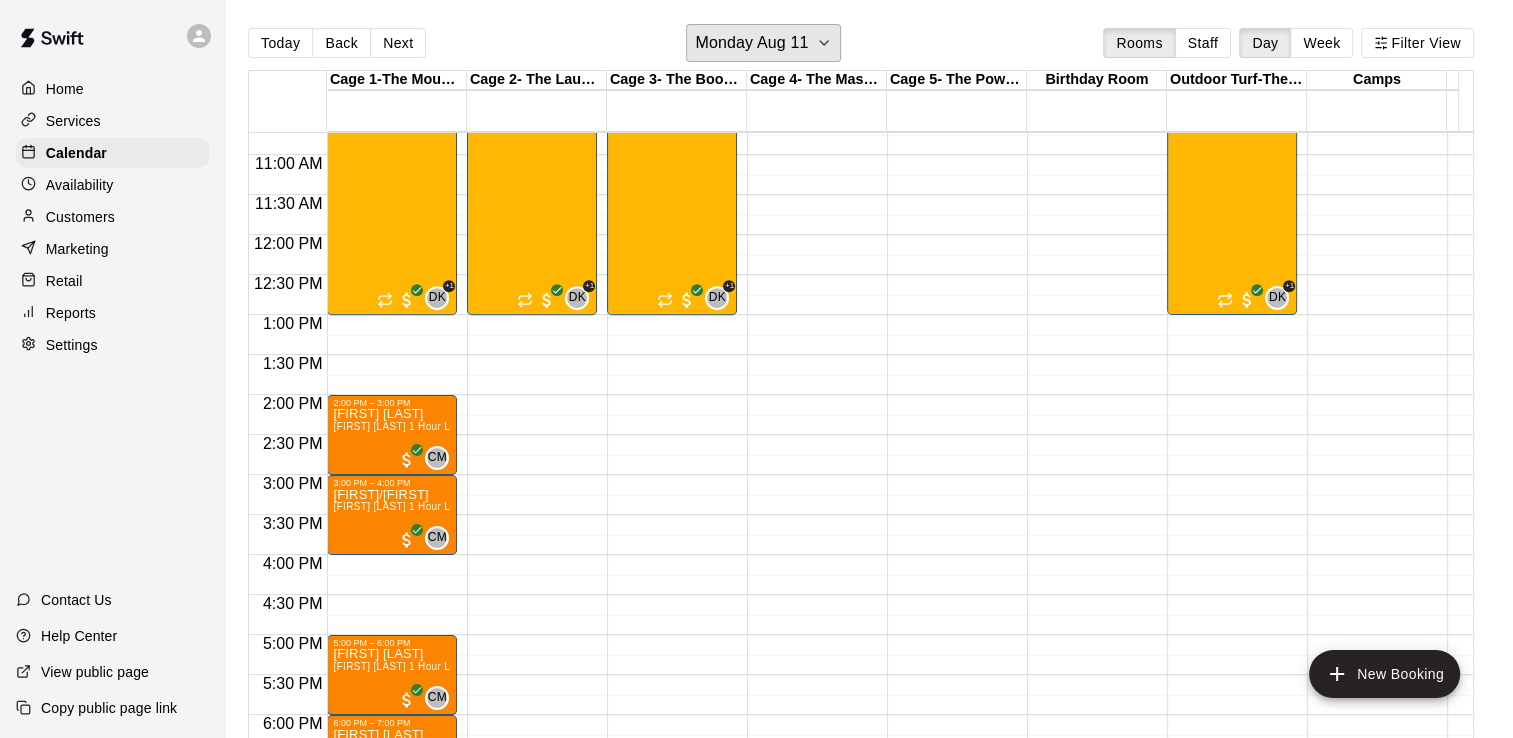 scroll, scrollTop: 1043, scrollLeft: 0, axis: vertical 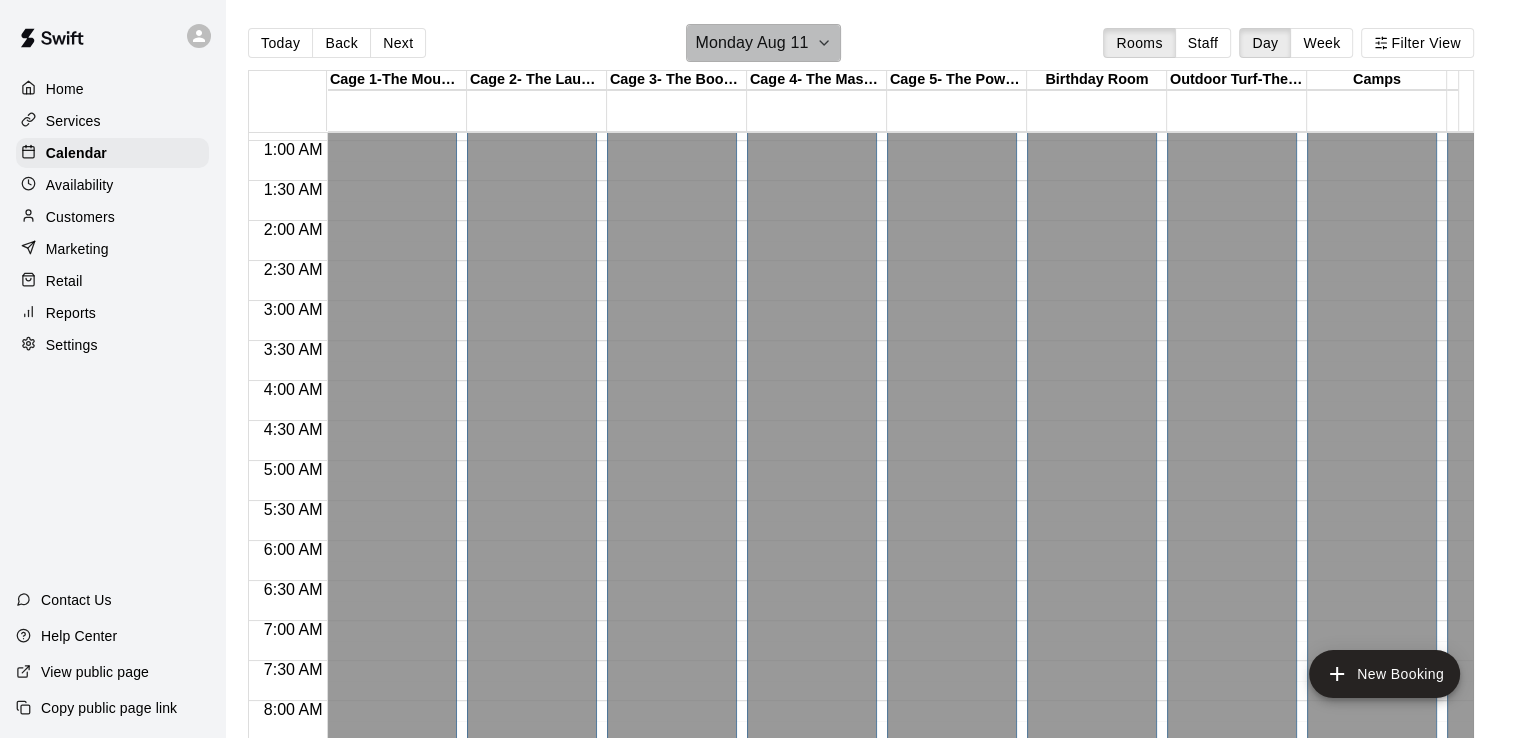 click 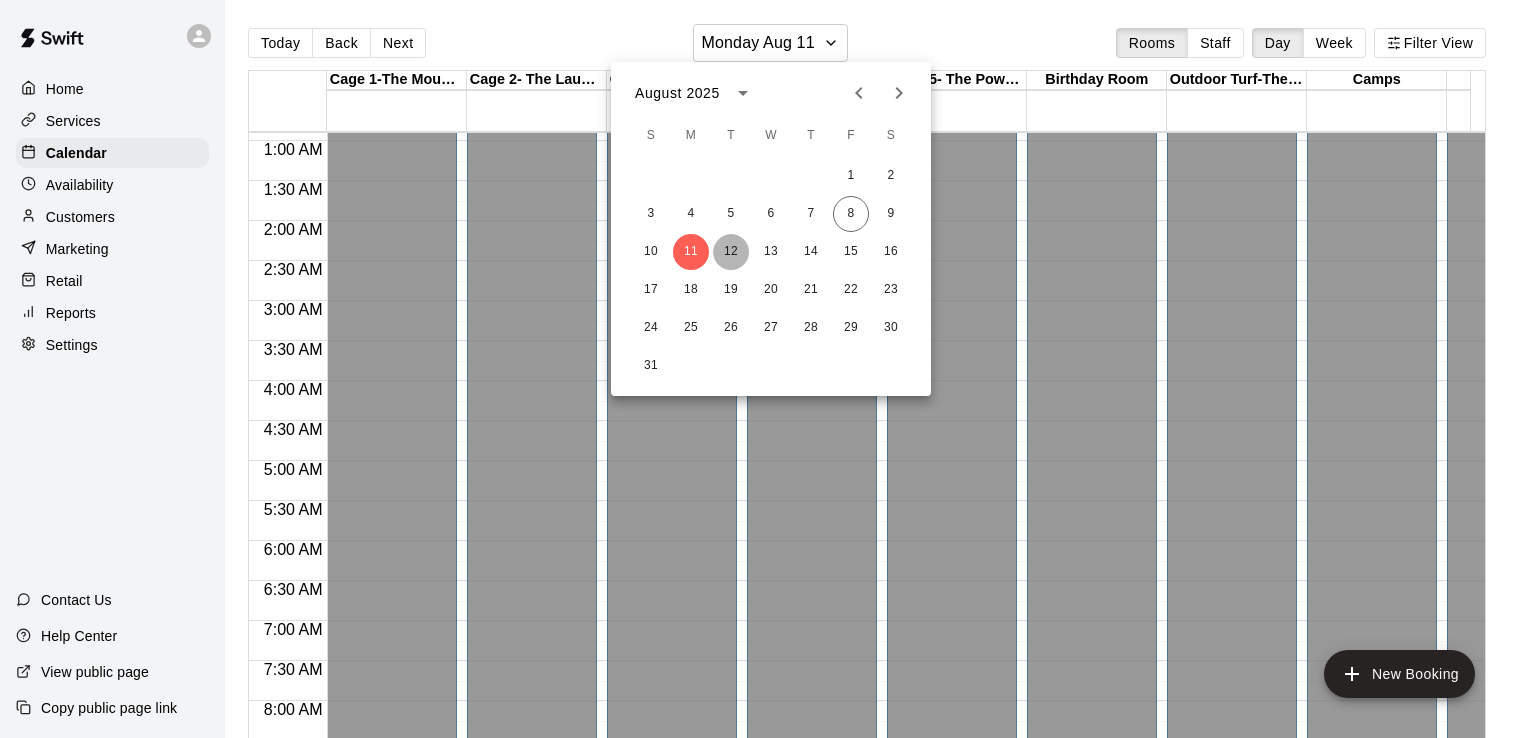 click on "12" at bounding box center (731, 252) 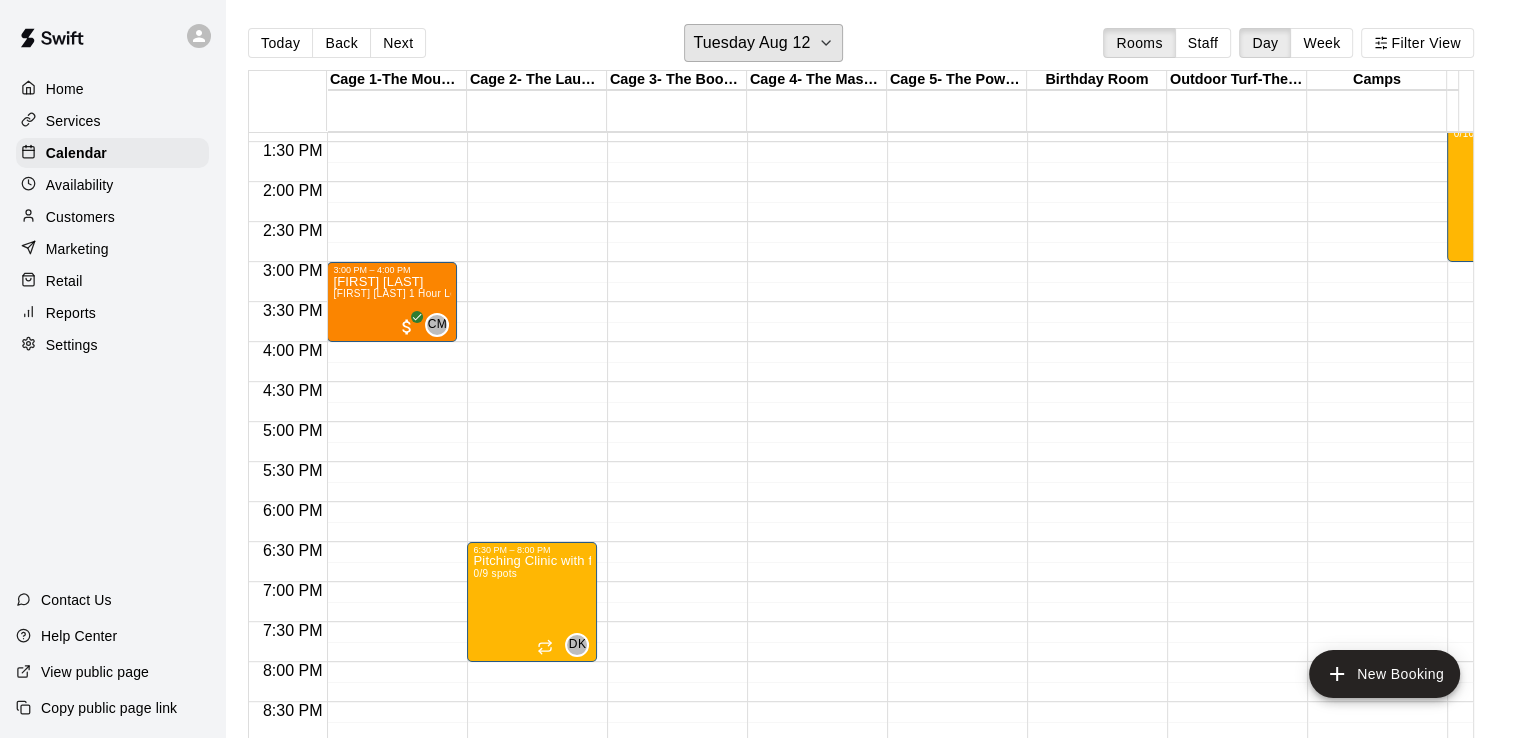 scroll, scrollTop: 1068, scrollLeft: 0, axis: vertical 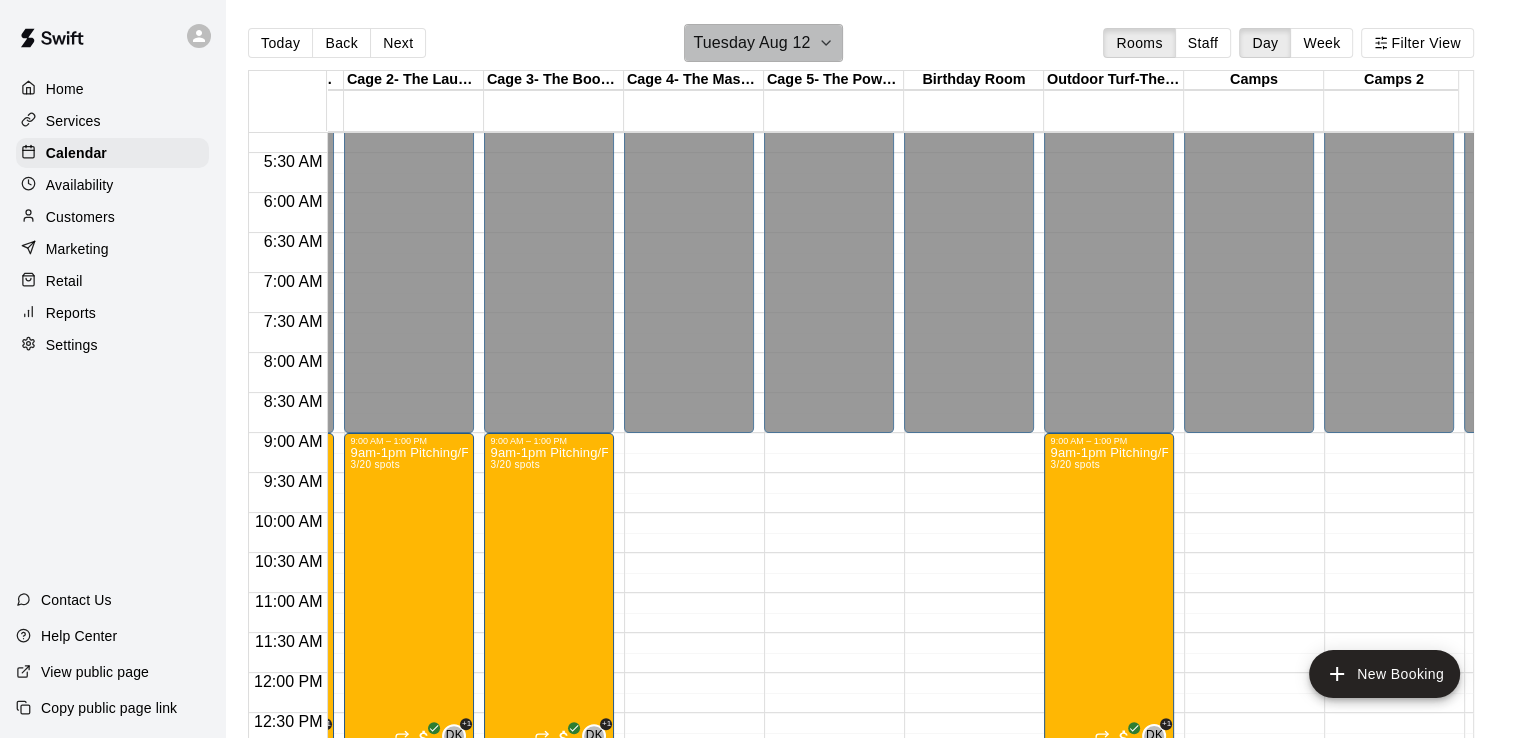 click on "Tuesday Aug 12" at bounding box center [763, 43] 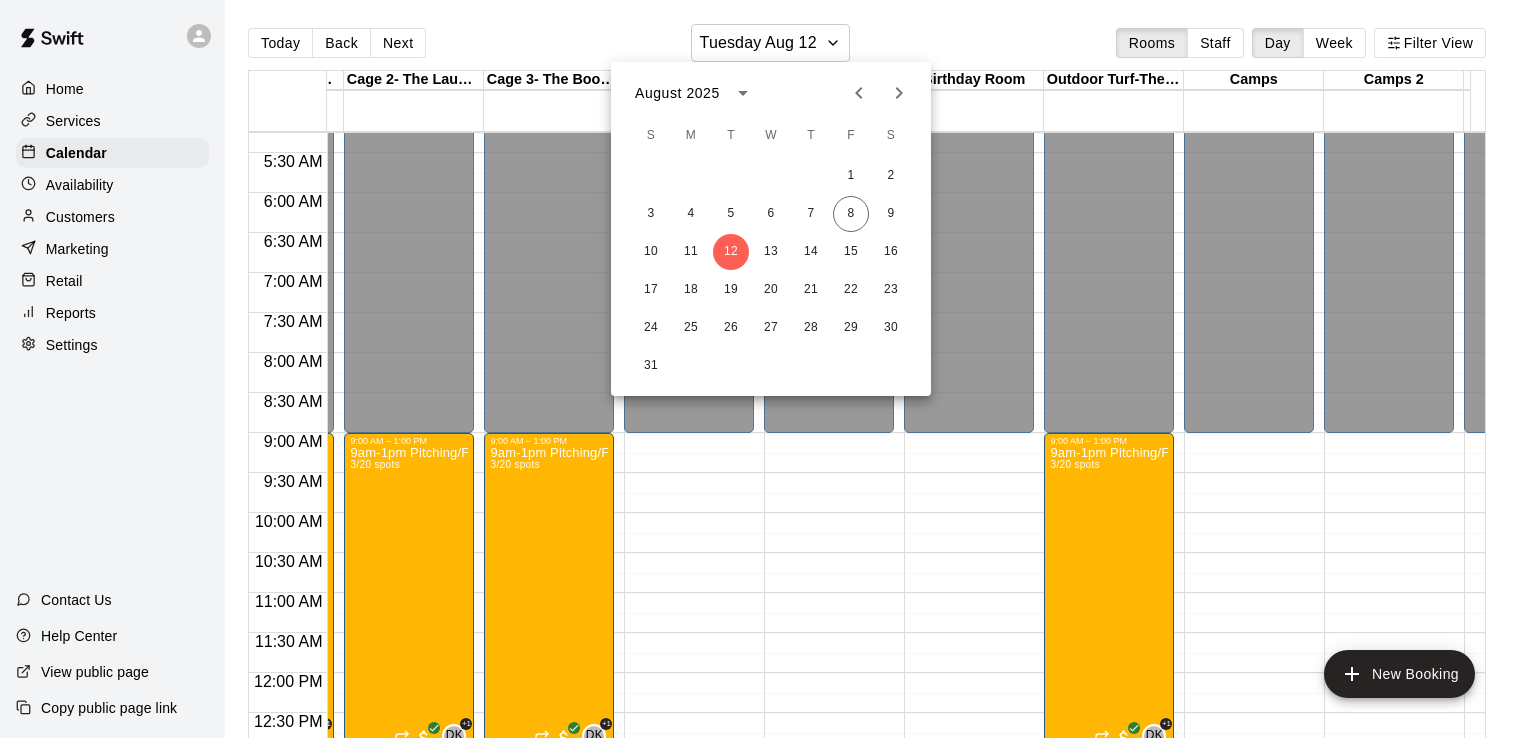 click at bounding box center (764, 369) 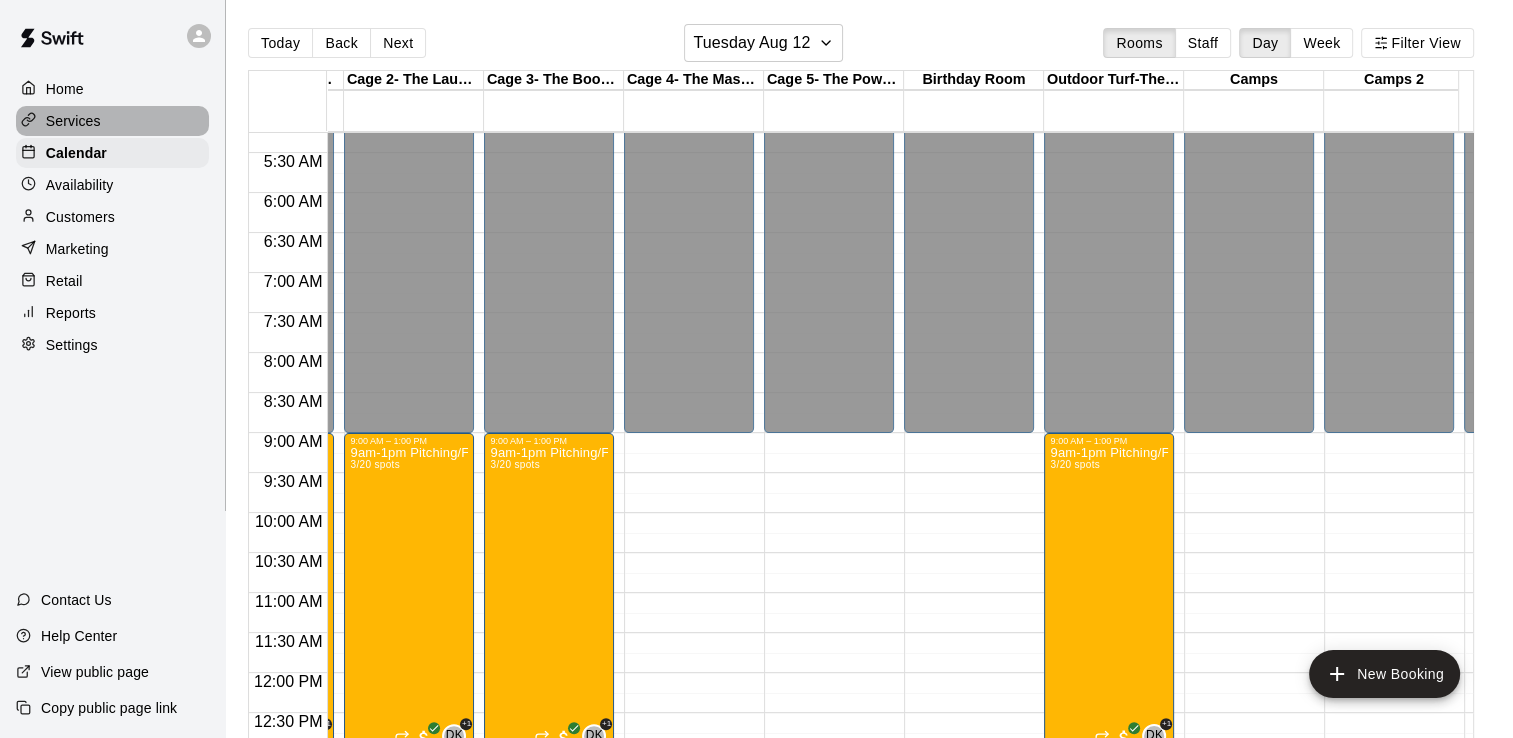 click on "Services" at bounding box center (73, 121) 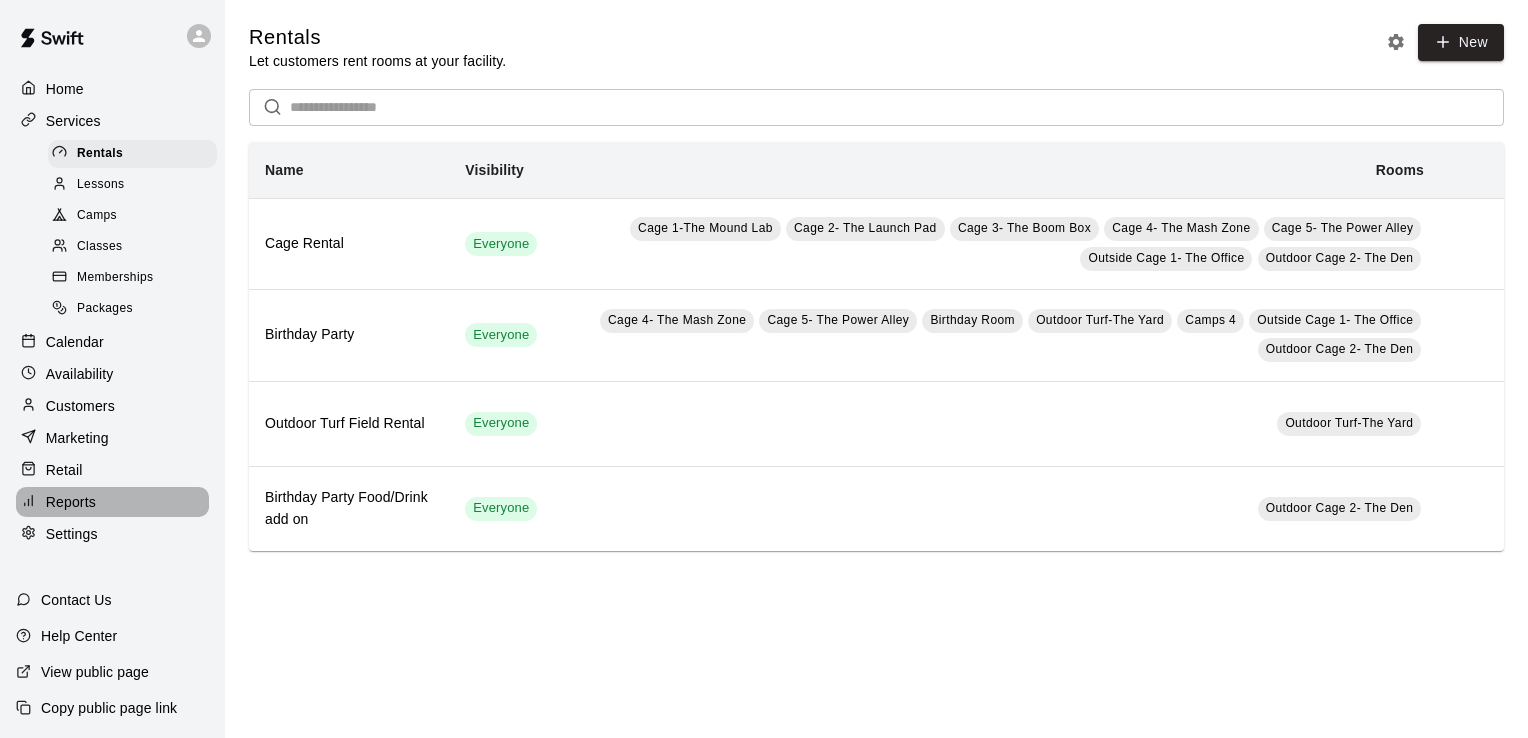 click on "Reports" at bounding box center (71, 502) 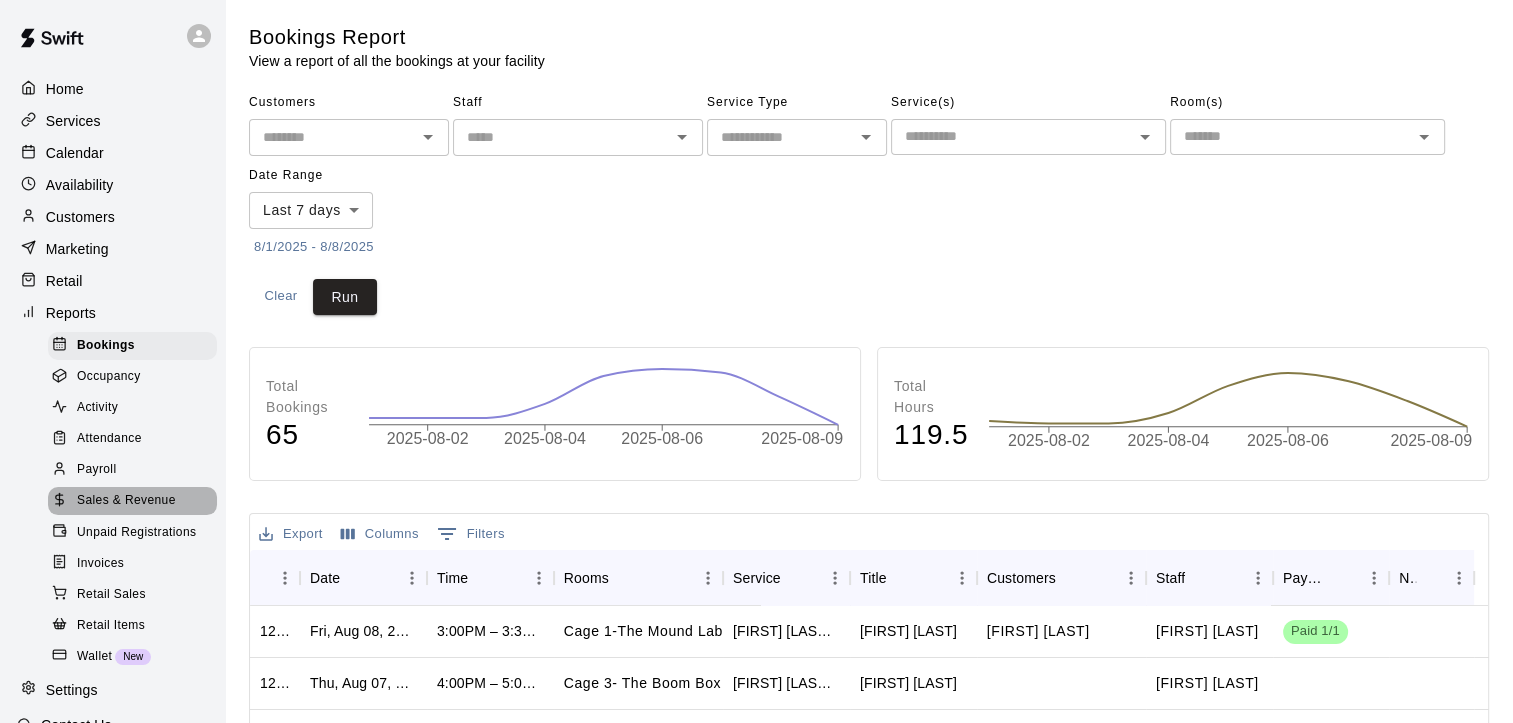 click on "Sales & Revenue" at bounding box center (126, 501) 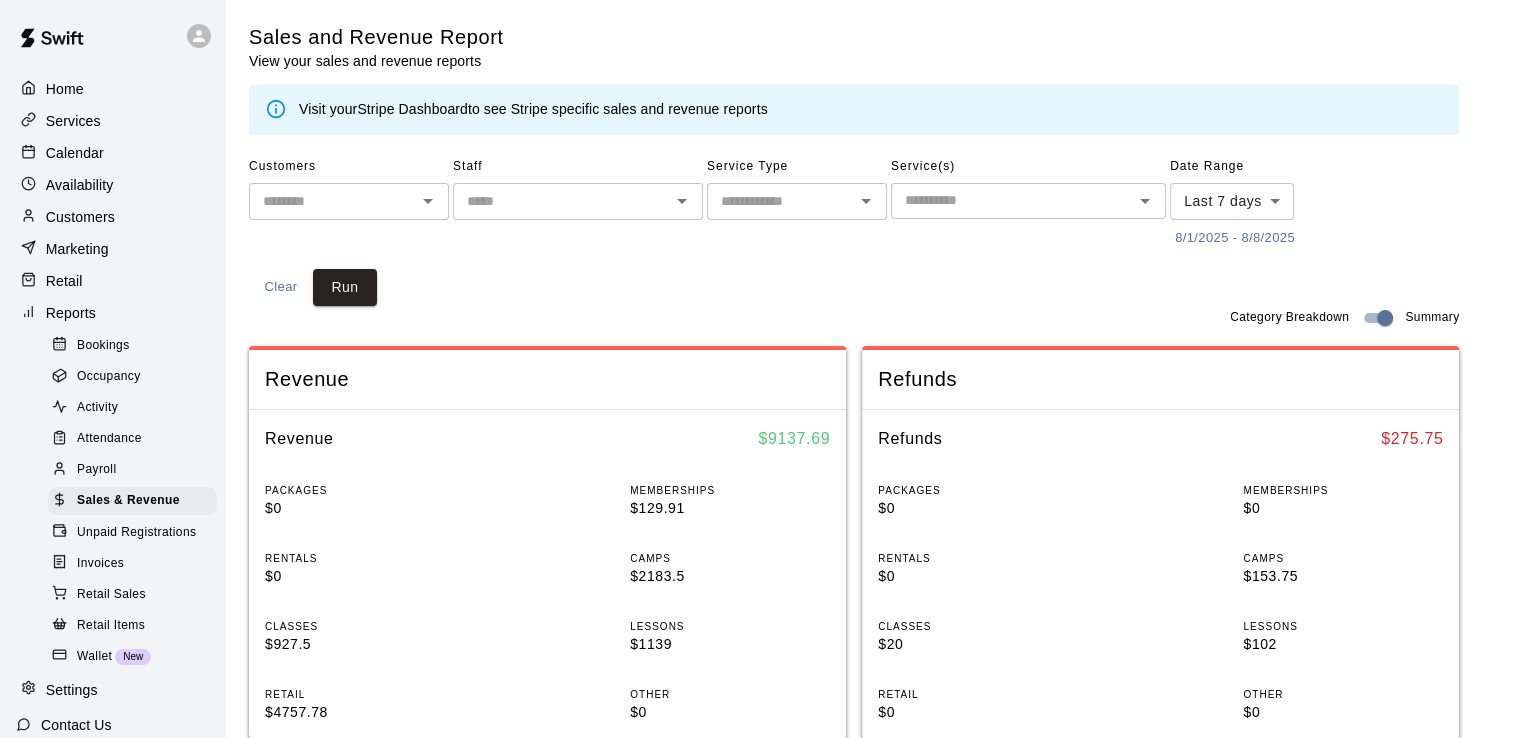 click on "8/1/2025 - 8/8/2025" at bounding box center (1235, 238) 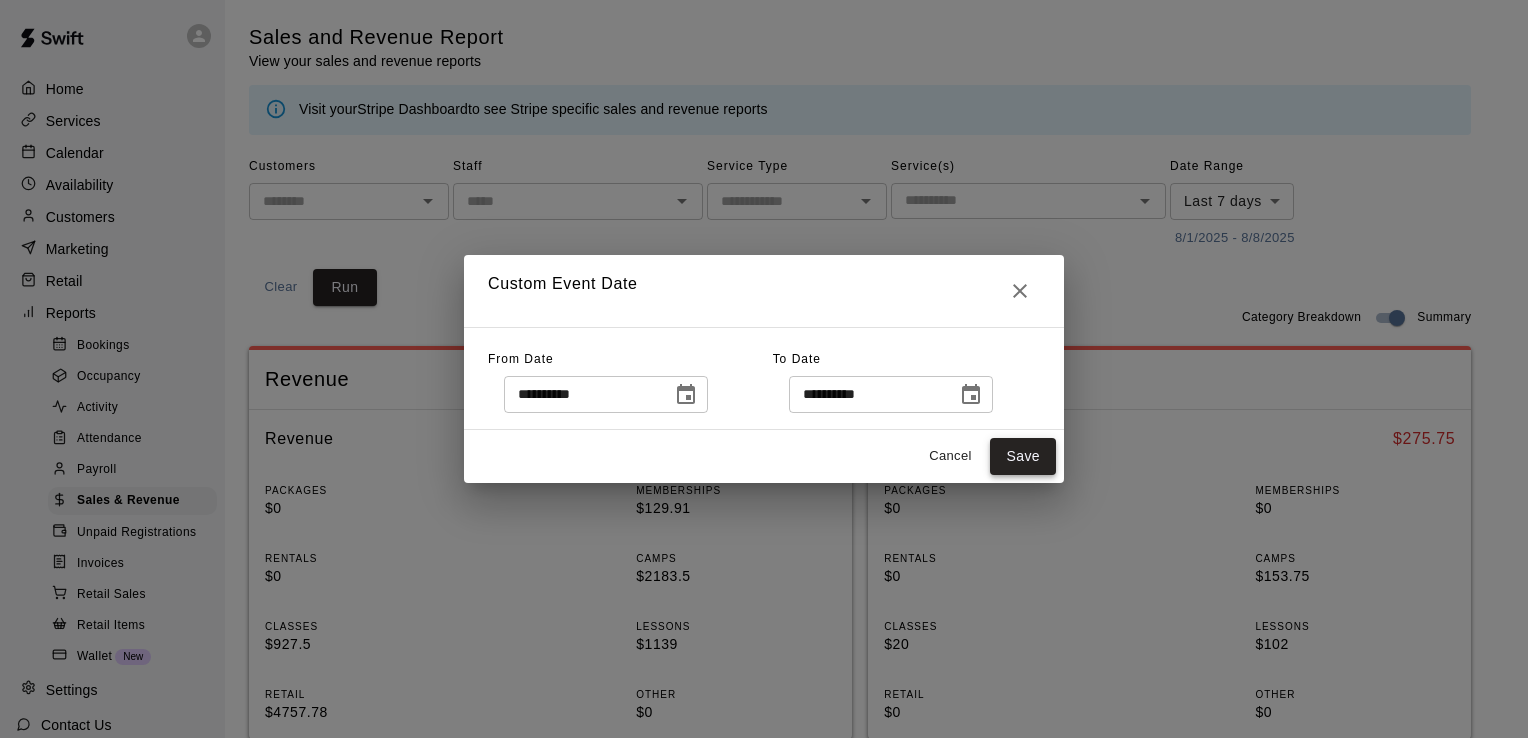 click on "Save" at bounding box center [1023, 456] 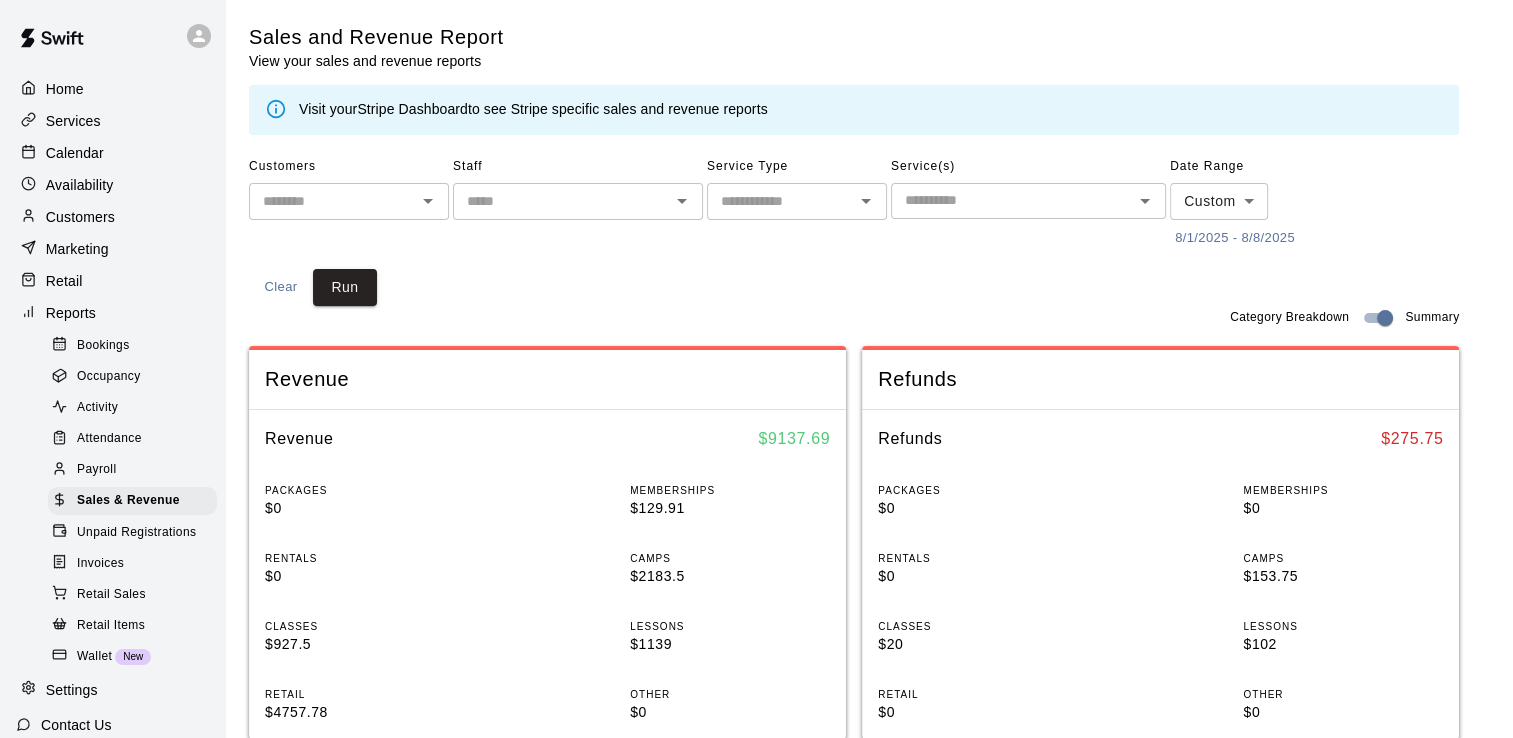 click on "Home Services Calendar Availability Customers Marketing Retail Reports Bookings Occupancy Activity Attendance Payroll Sales & Revenue Unpaid Registrations Invoices Retail Sales Retail Items Wallet New Settings Contact Us Help Center View public page Copy public page link Sales and Revenue Report View your sales and revenue reports Visit your Stripe Dashboard to see Stripe specific sales and revenue reports Customers Staff Service Type Service(s) Date Range Custom ****** 8/1/2025 - 8/8/2025 Clear Run Category Breakdown Summary Revenue Revenue $ 9137.69 PACKAGES $0 MEMBERSHIPS $129.91 RENTALS $0 CAMPS $2183.5 CLASSES $927.5 LESSONS $1139 RETAIL $4757.78 OTHER $0 Refunds Refunds $ 275.75 PACKAGES $0 MEMBERSHIPS $0 RENTALS $0 CAMPS $153.75 CLASSES $20 LESSONS $102 RETAIL $0 OTHER $0 Export Columns 0 Filters InvoiceId Date Service Name Revenue Category Payment Method Type Stripe Payment Id Coupon Status Subtotal 744175 Aug 7, 2025, 9:19 PM Drop in 1 day camp [FIRST] [LAST] Classes Card N/A" at bounding box center [756, 747] 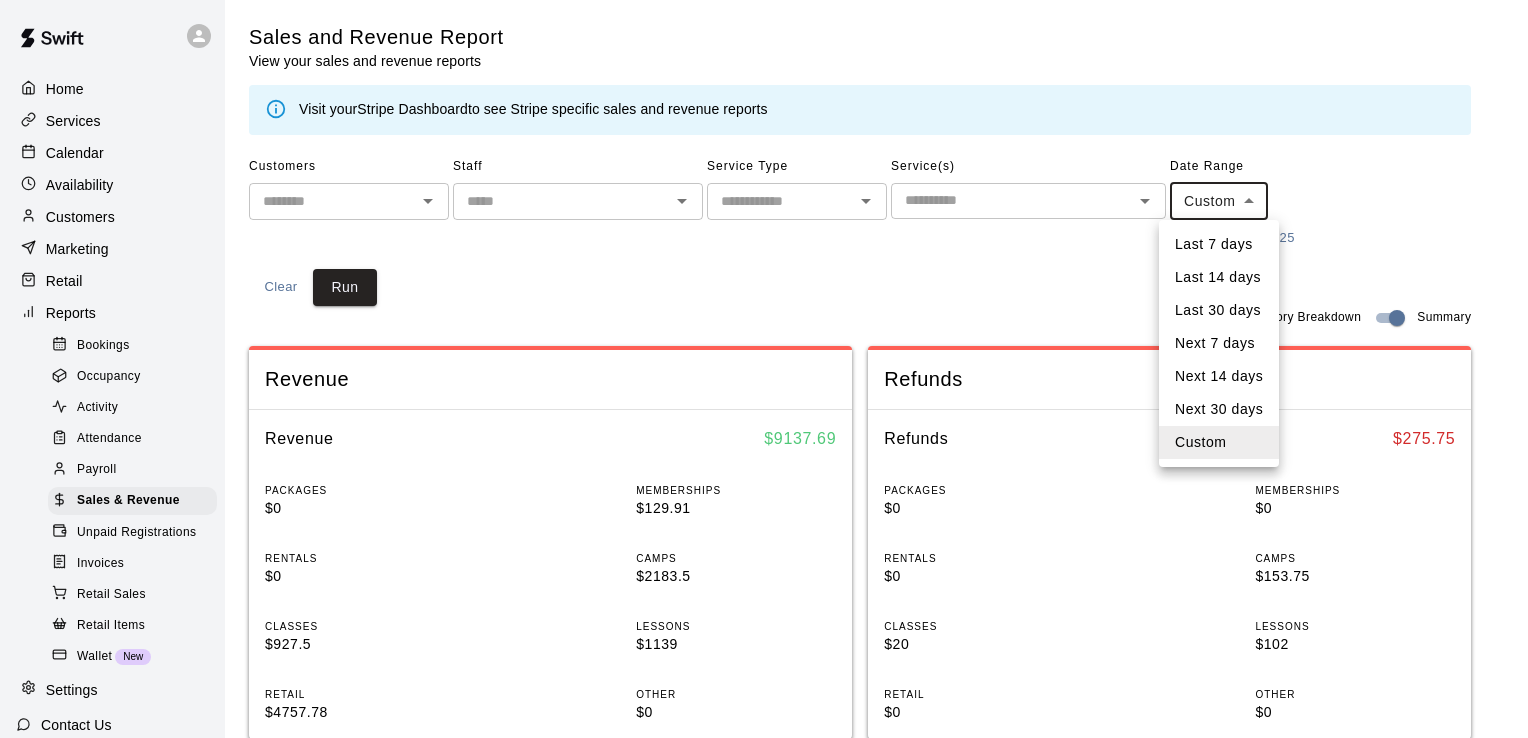 click at bounding box center [764, 369] 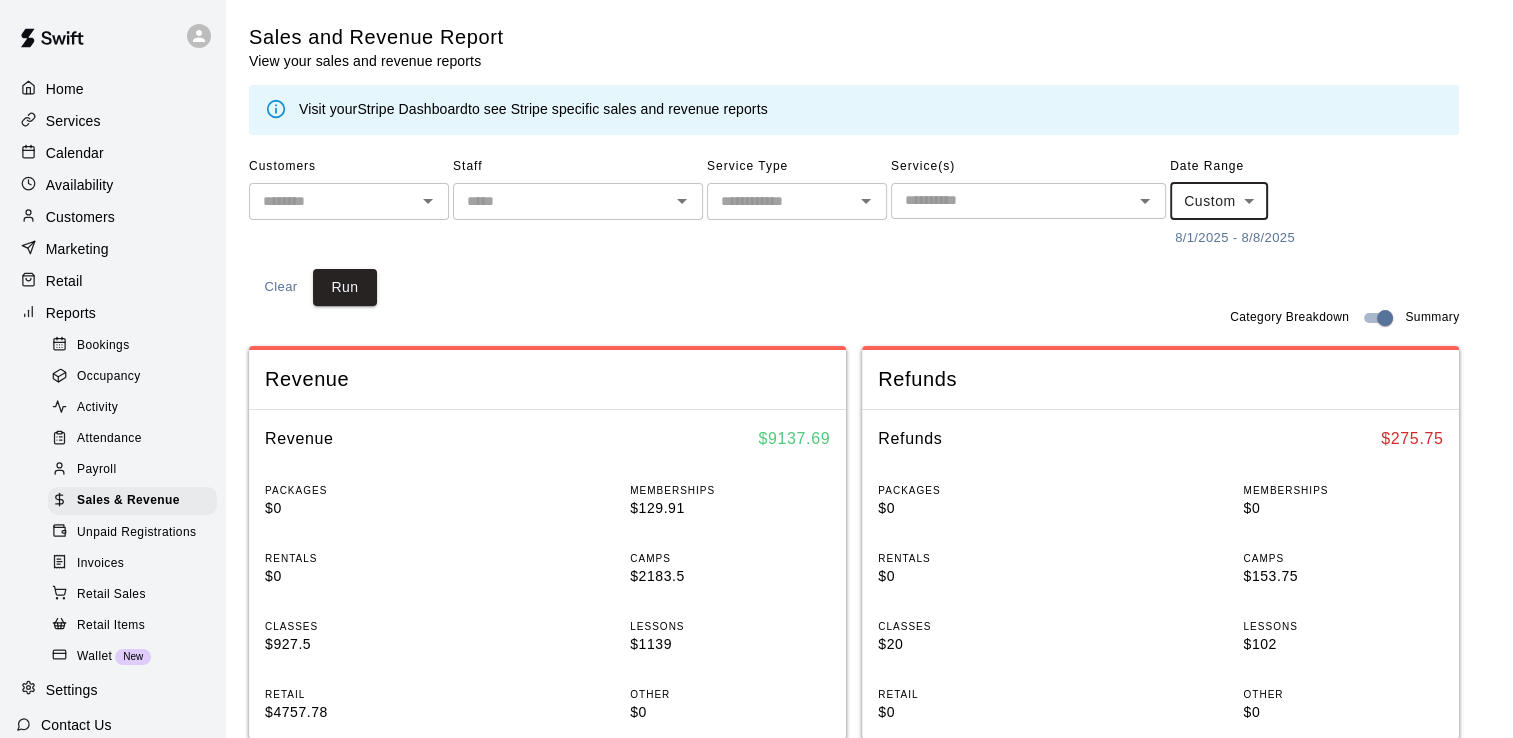 click on "8/1/2025 - 8/8/2025" at bounding box center [1235, 238] 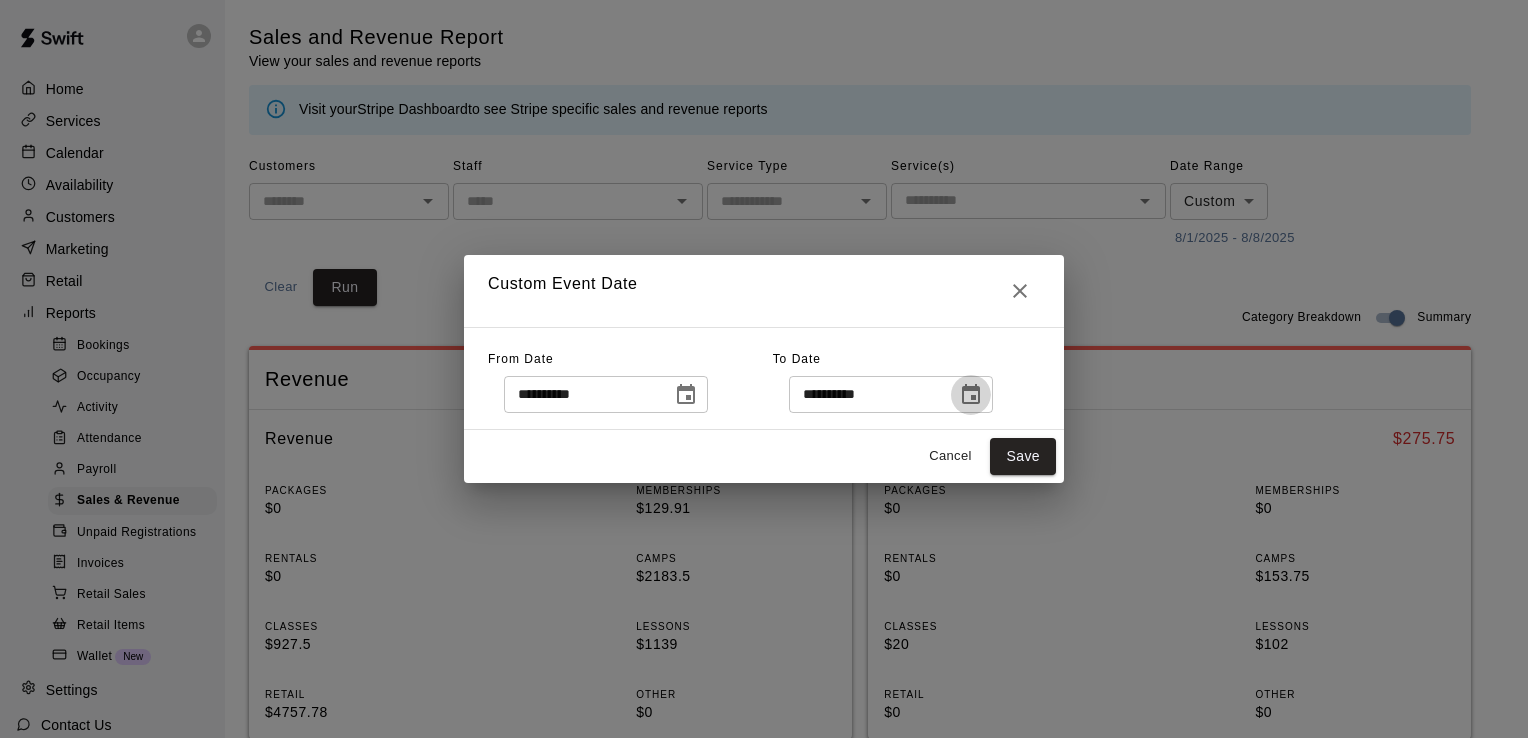 click 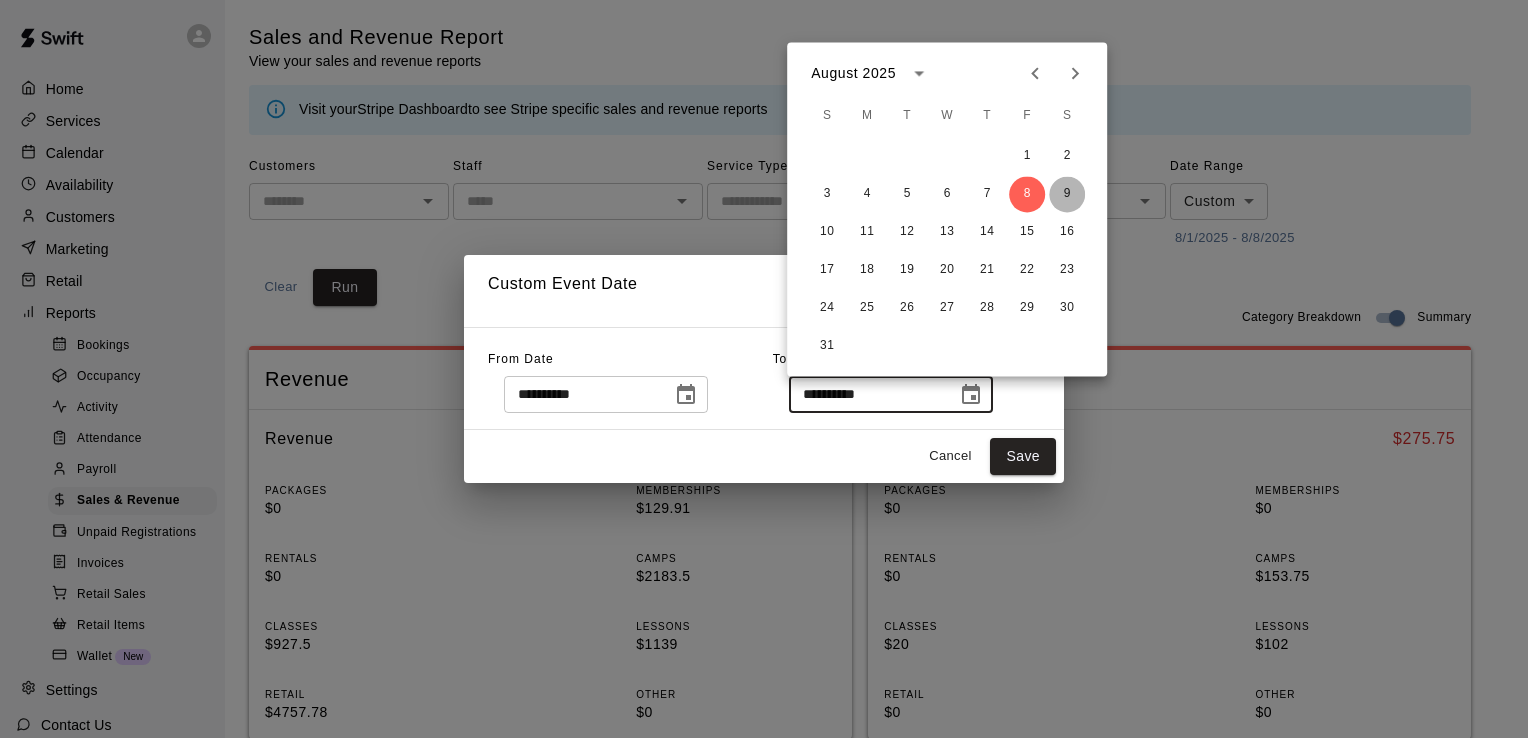 click on "9" at bounding box center (1067, 194) 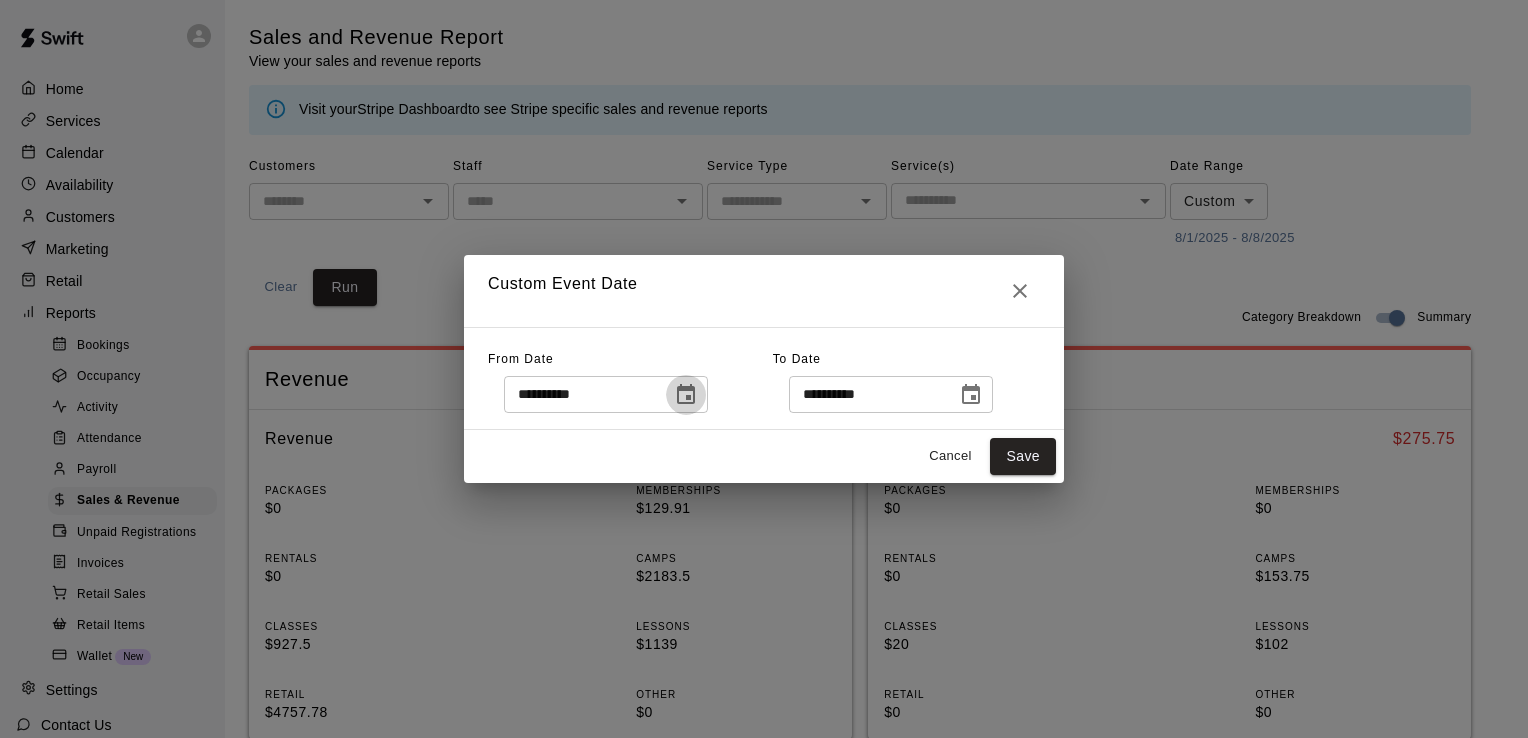click 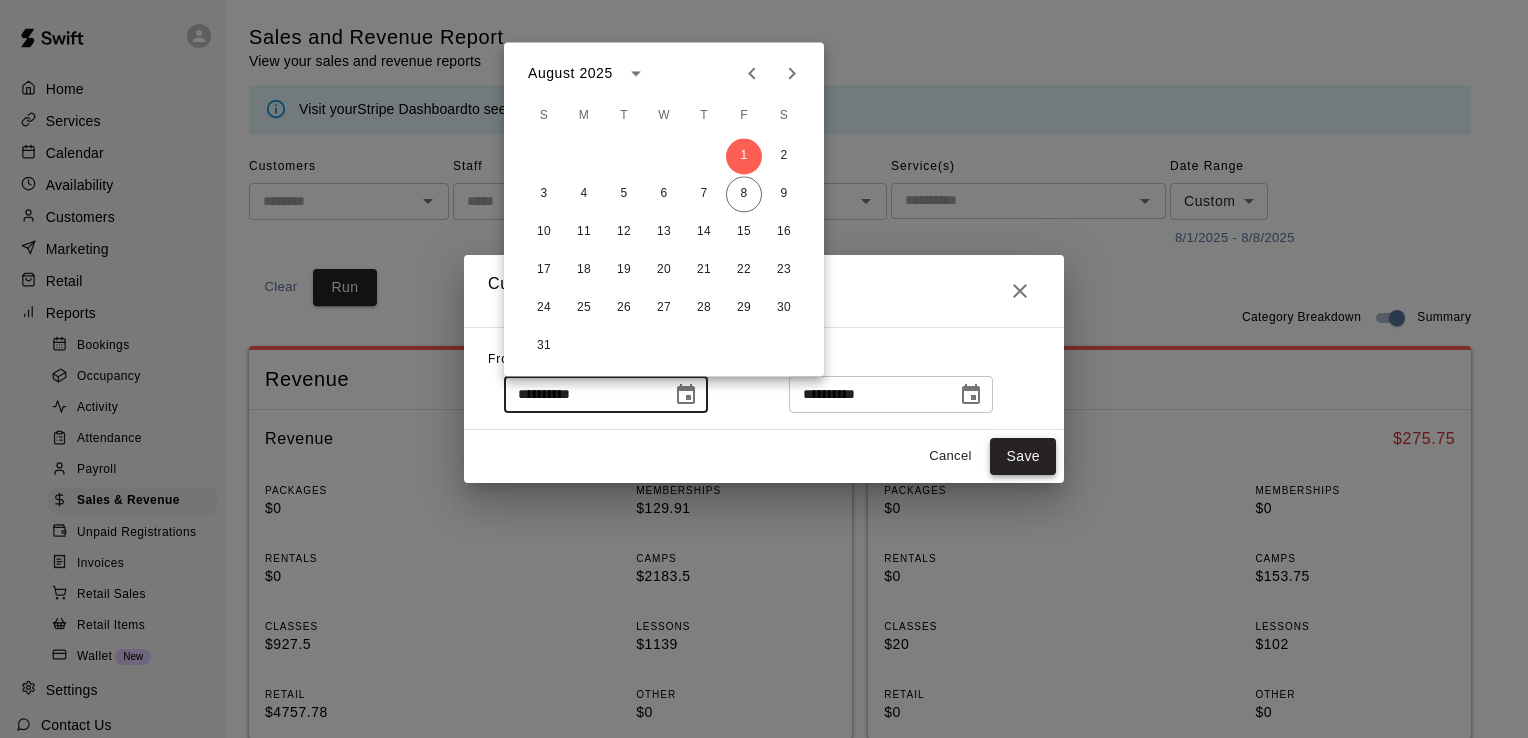 click on "Save" at bounding box center (1023, 456) 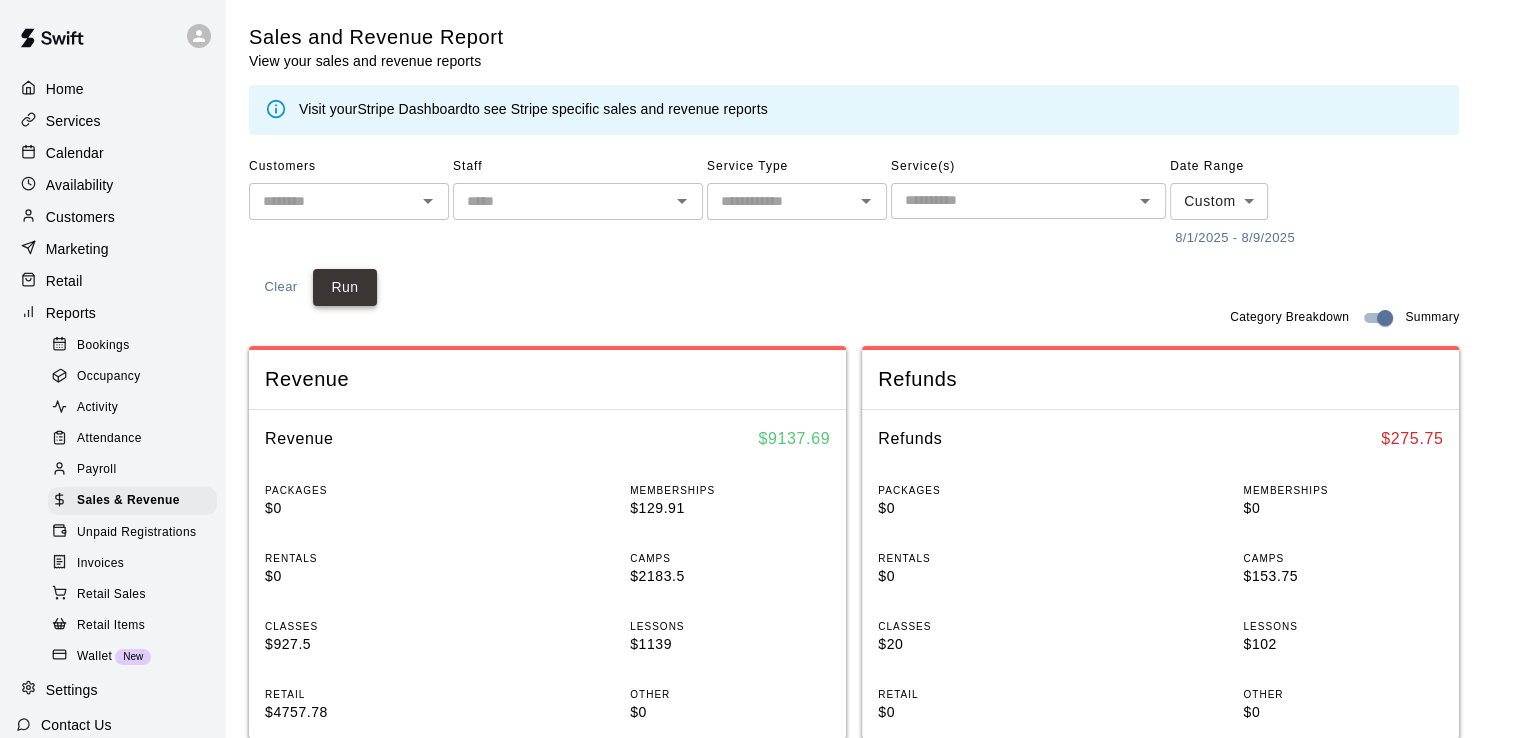 click on "Run" at bounding box center [345, 287] 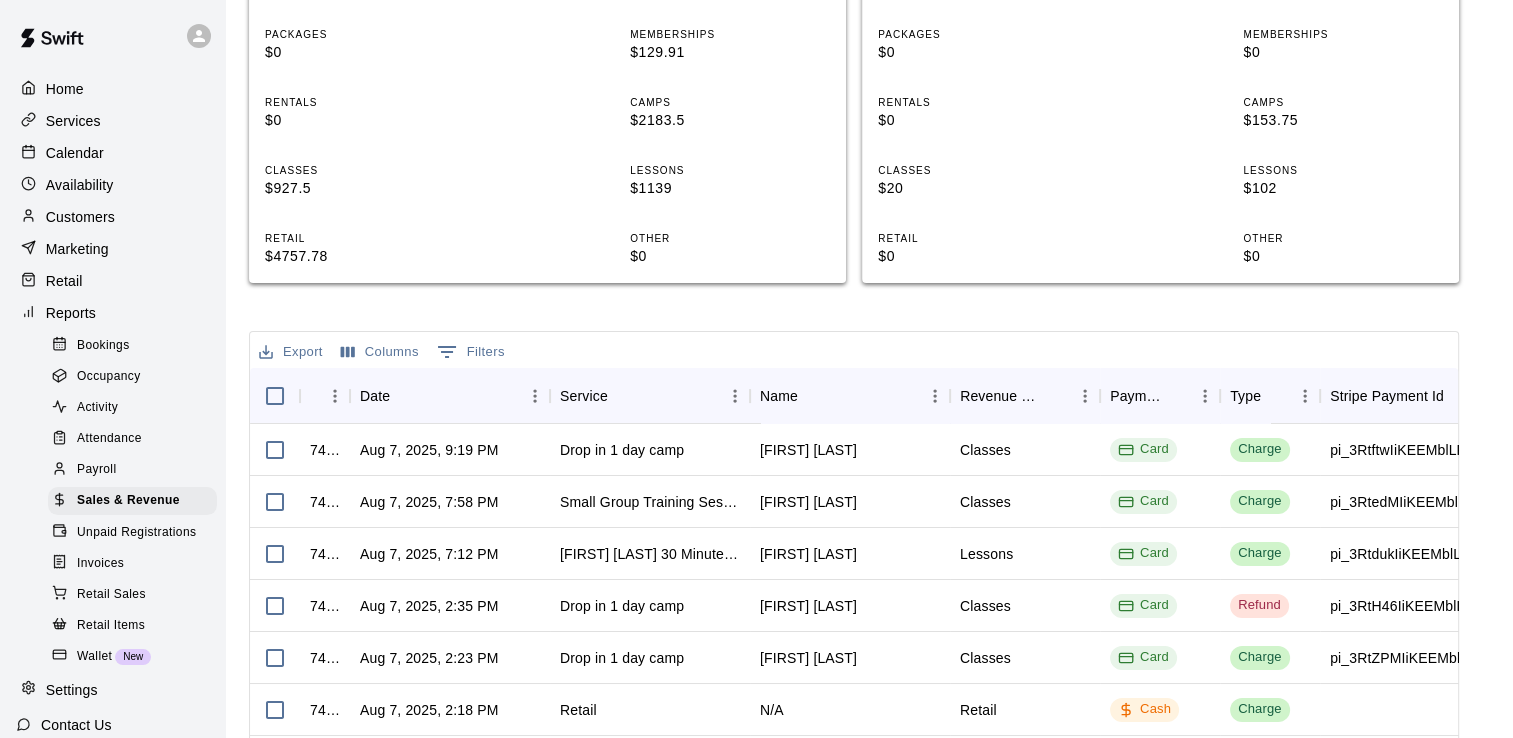 scroll, scrollTop: 465, scrollLeft: 0, axis: vertical 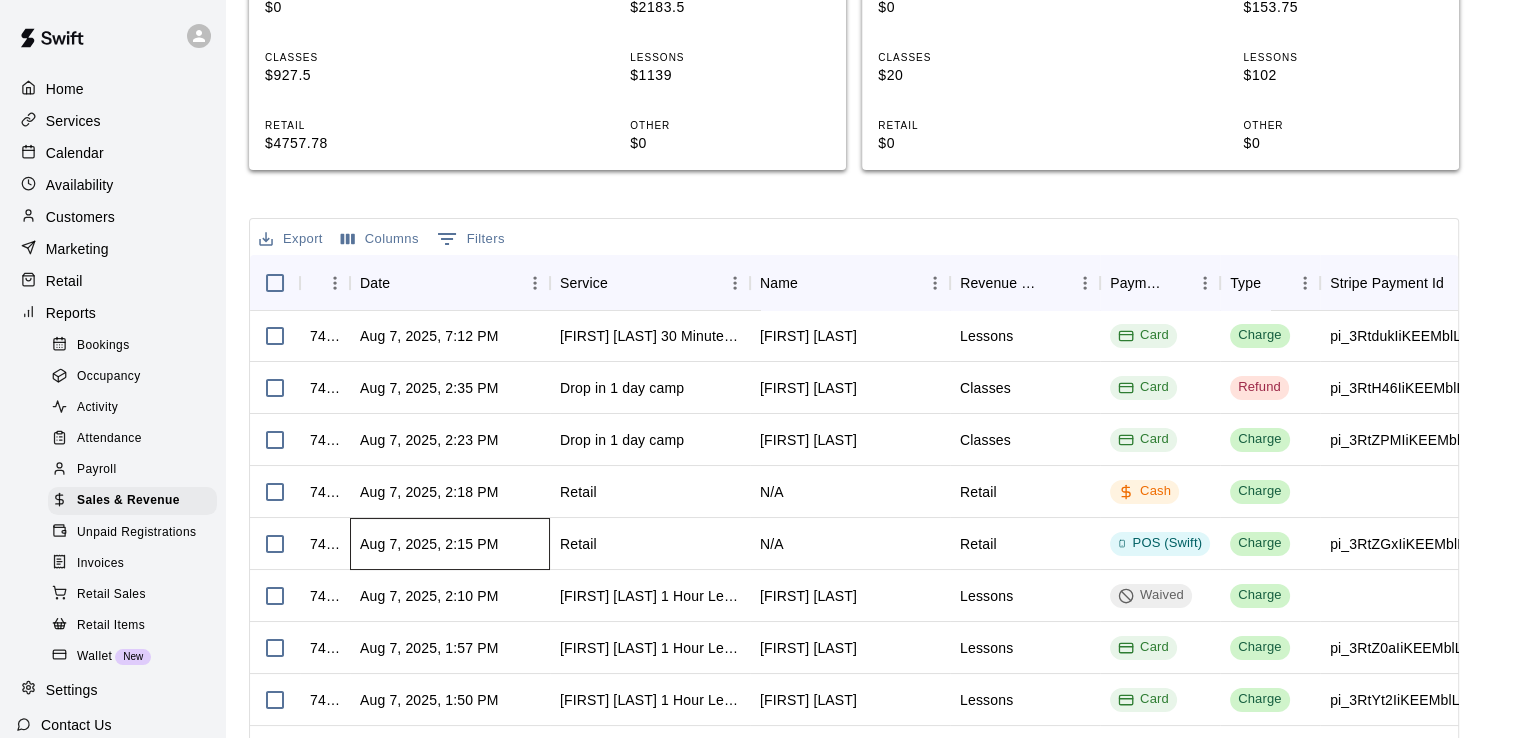 click on "Aug 7, 2025, 2:15 PM" at bounding box center (429, 544) 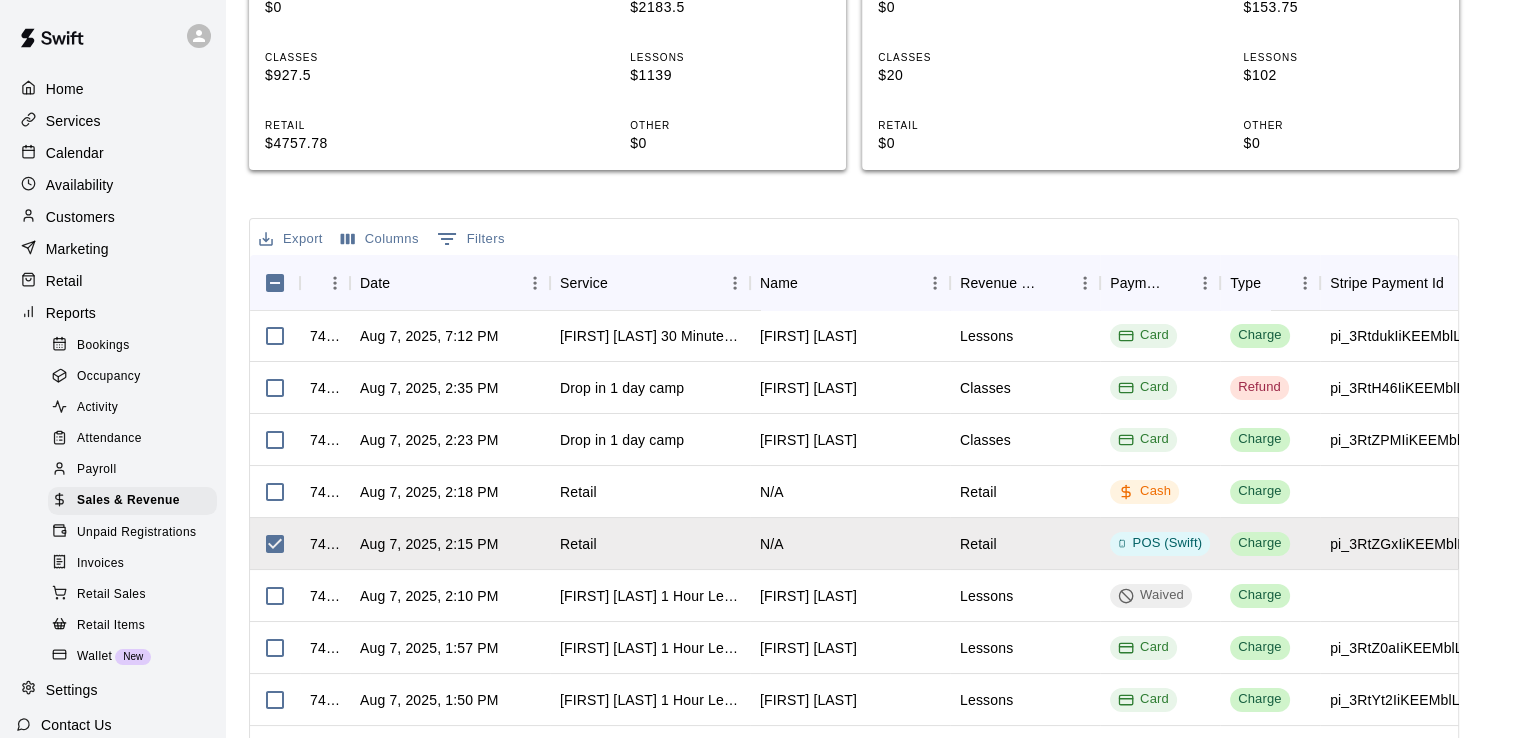 click on "Retail" at bounding box center (112, 281) 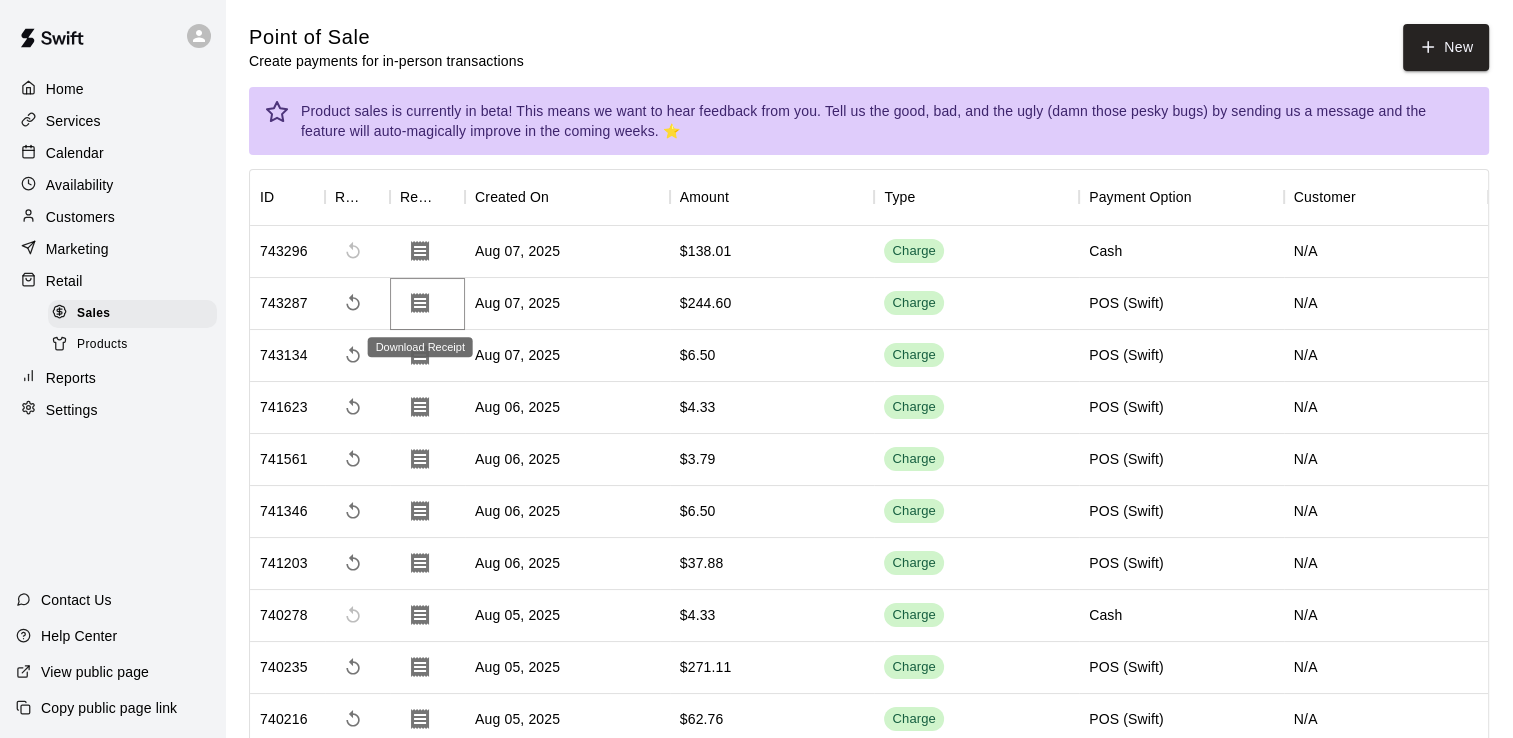 click 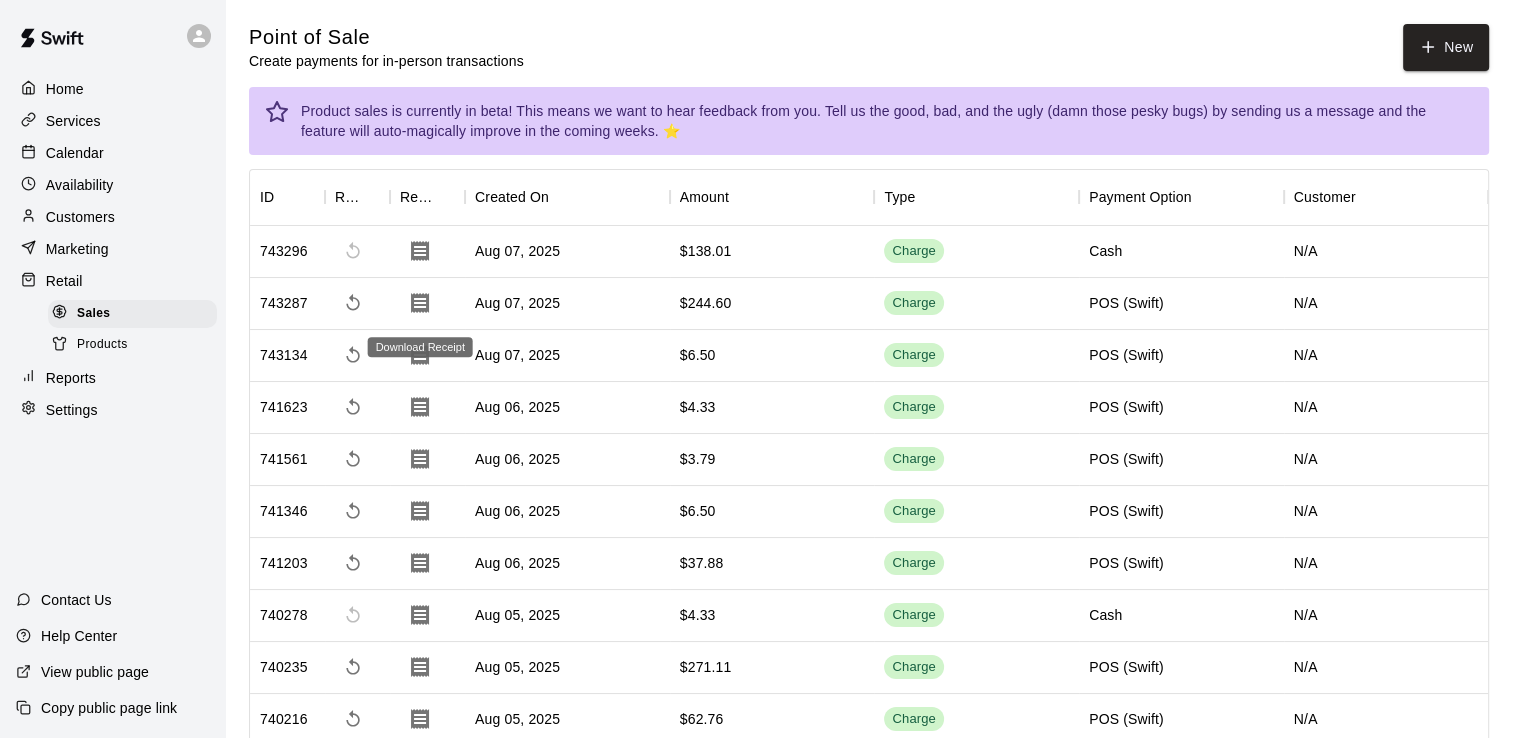 click on "Aug 07, 2025" at bounding box center (567, 304) 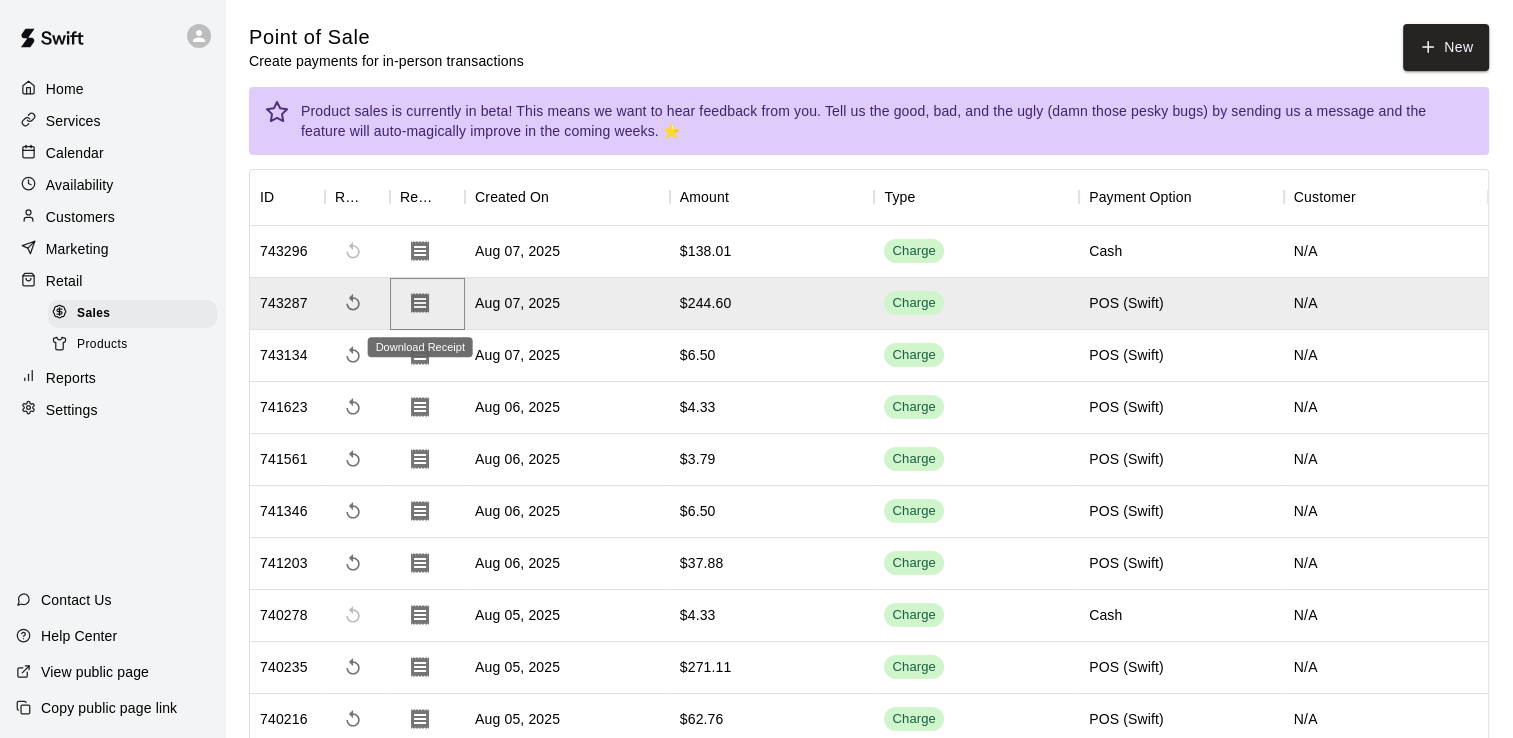 click 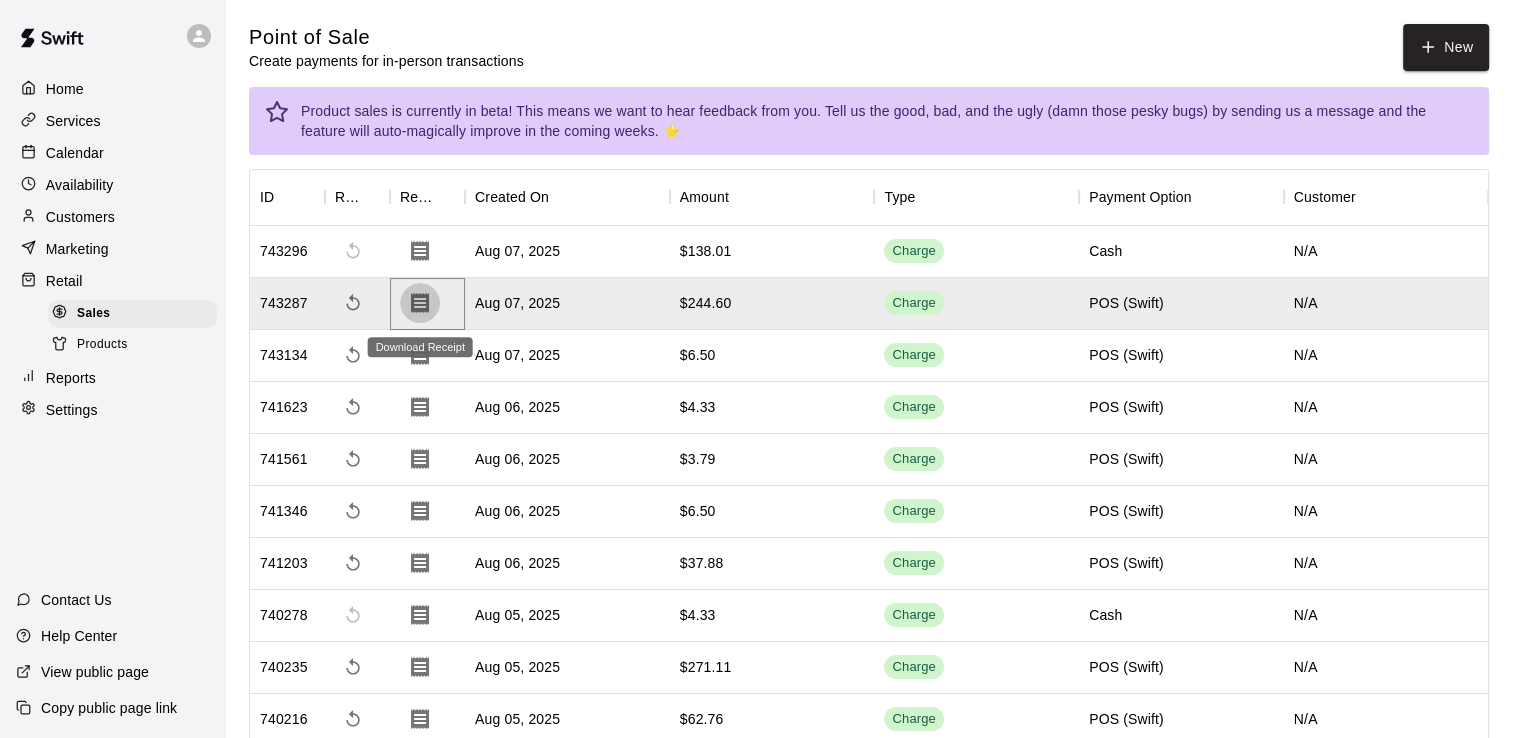click 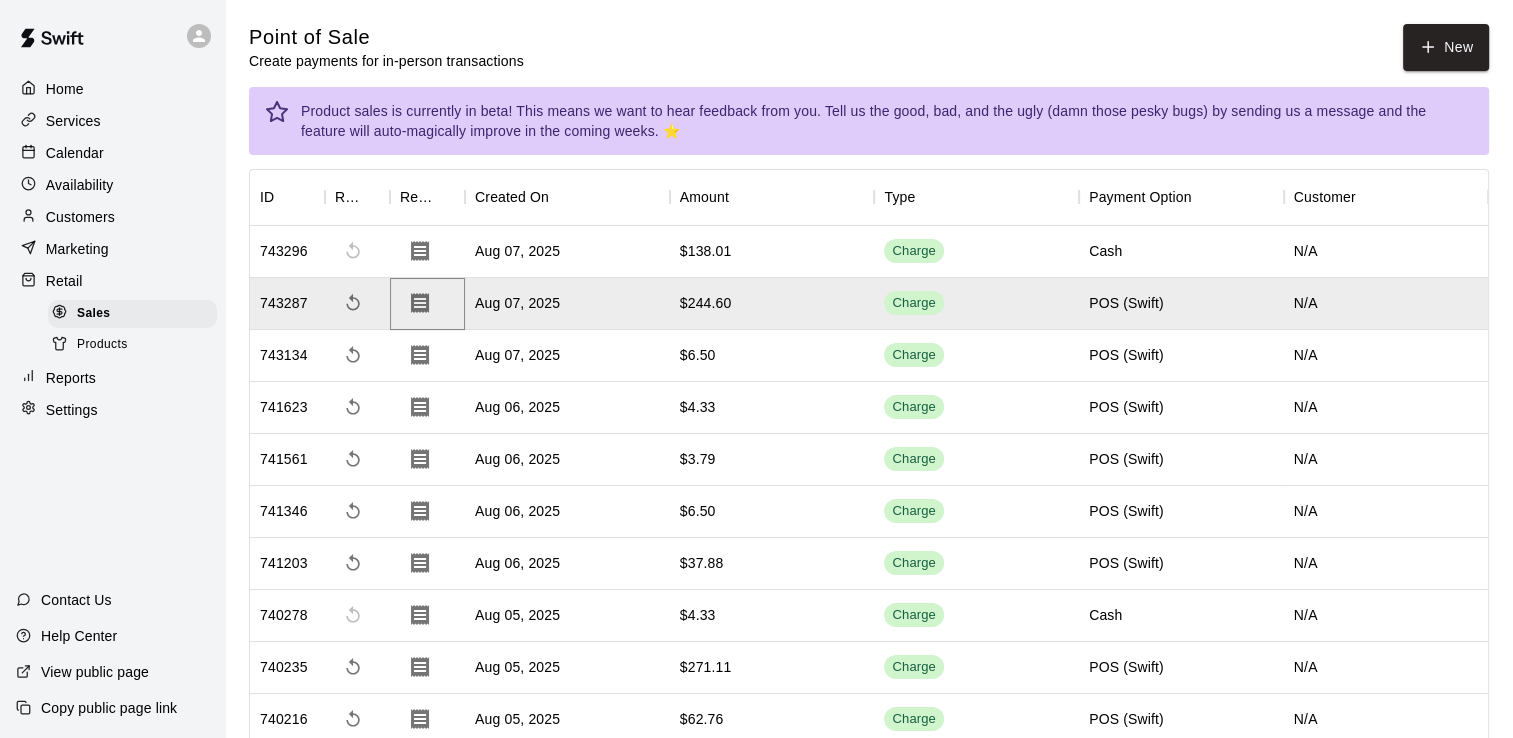 drag, startPoint x: 700, startPoint y: 303, endPoint x: 476, endPoint y: 254, distance: 229.29675 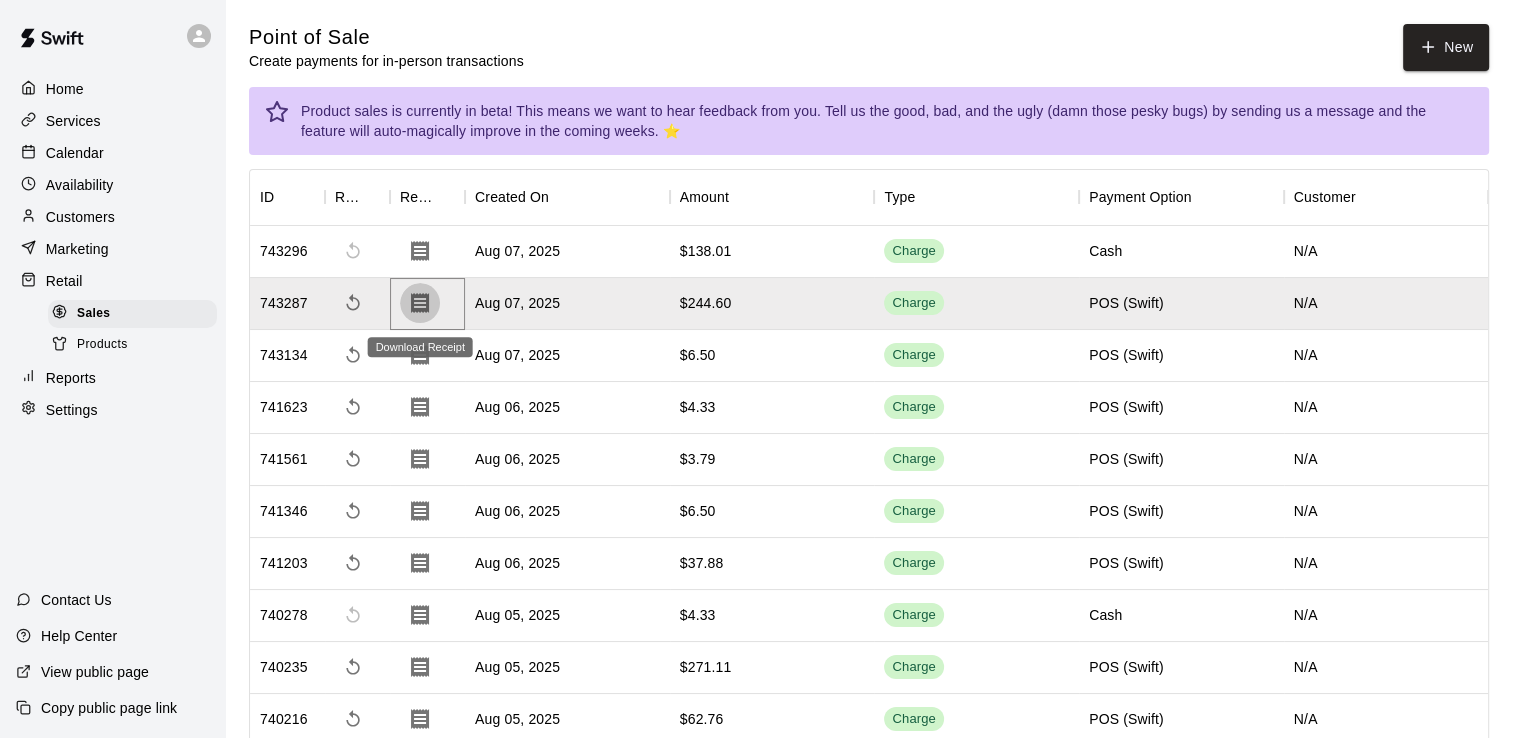 click 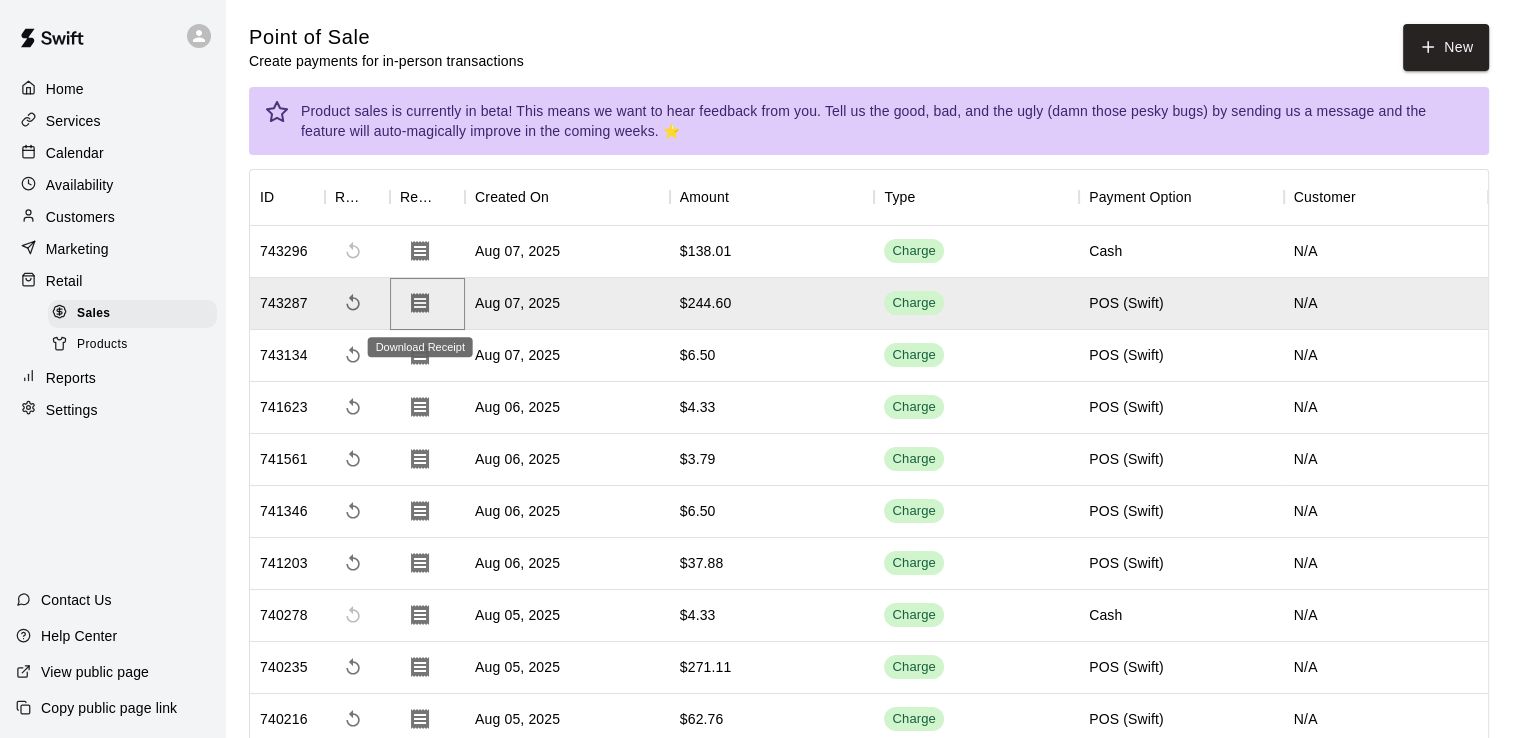 click 